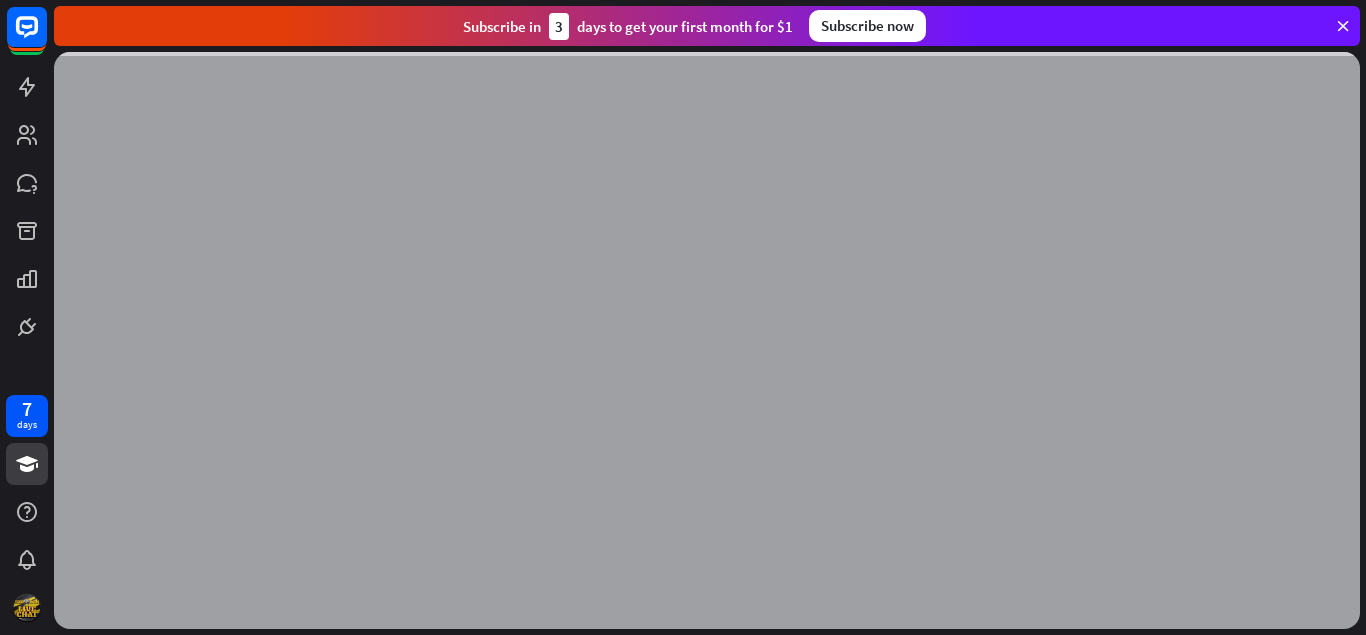scroll, scrollTop: 0, scrollLeft: 0, axis: both 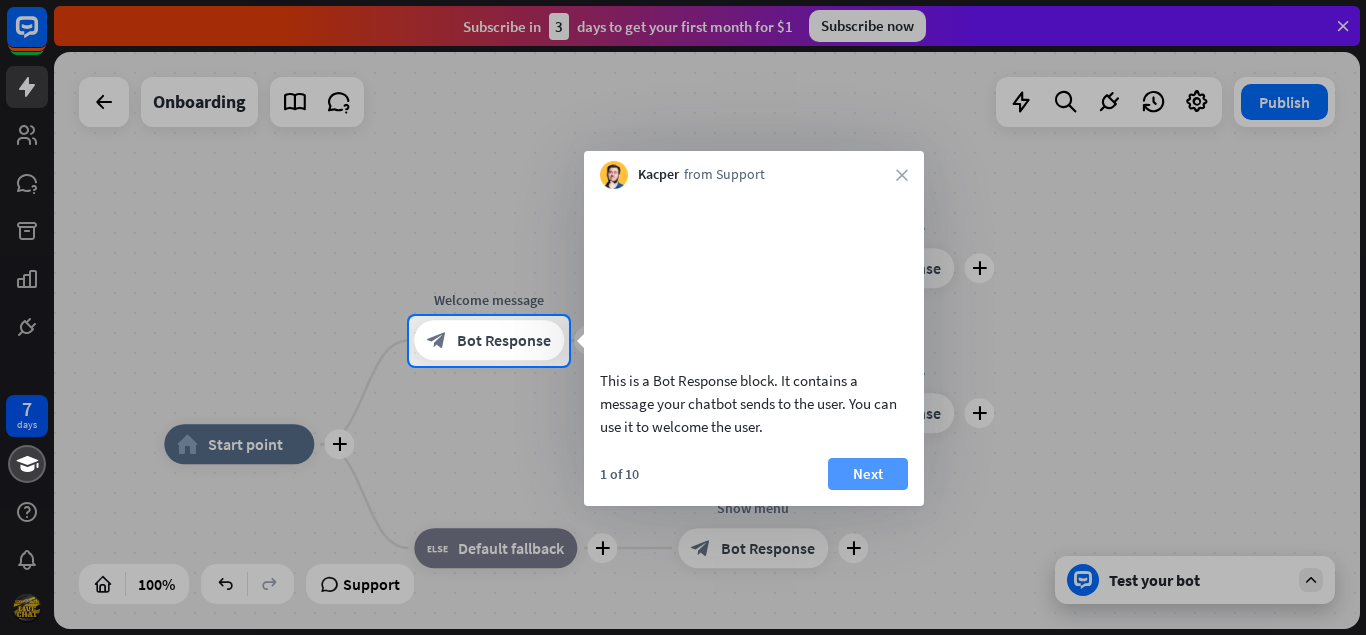 click on "Next" at bounding box center (868, 474) 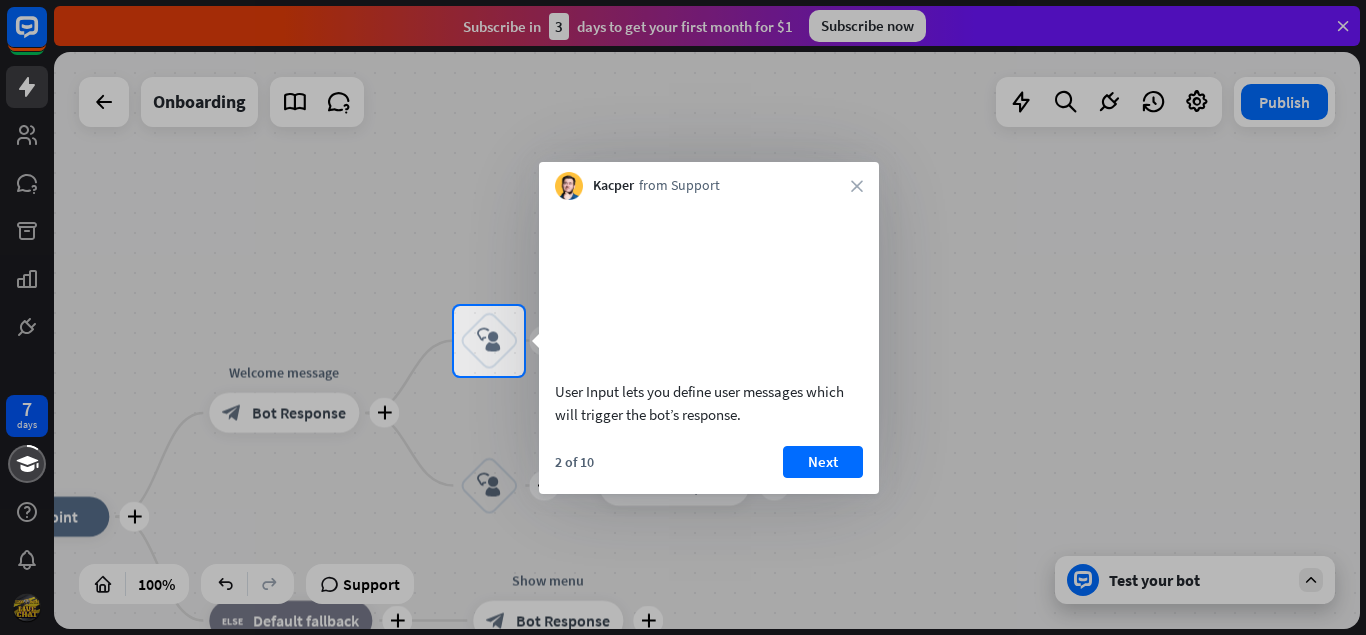 click on "Next" at bounding box center [823, 462] 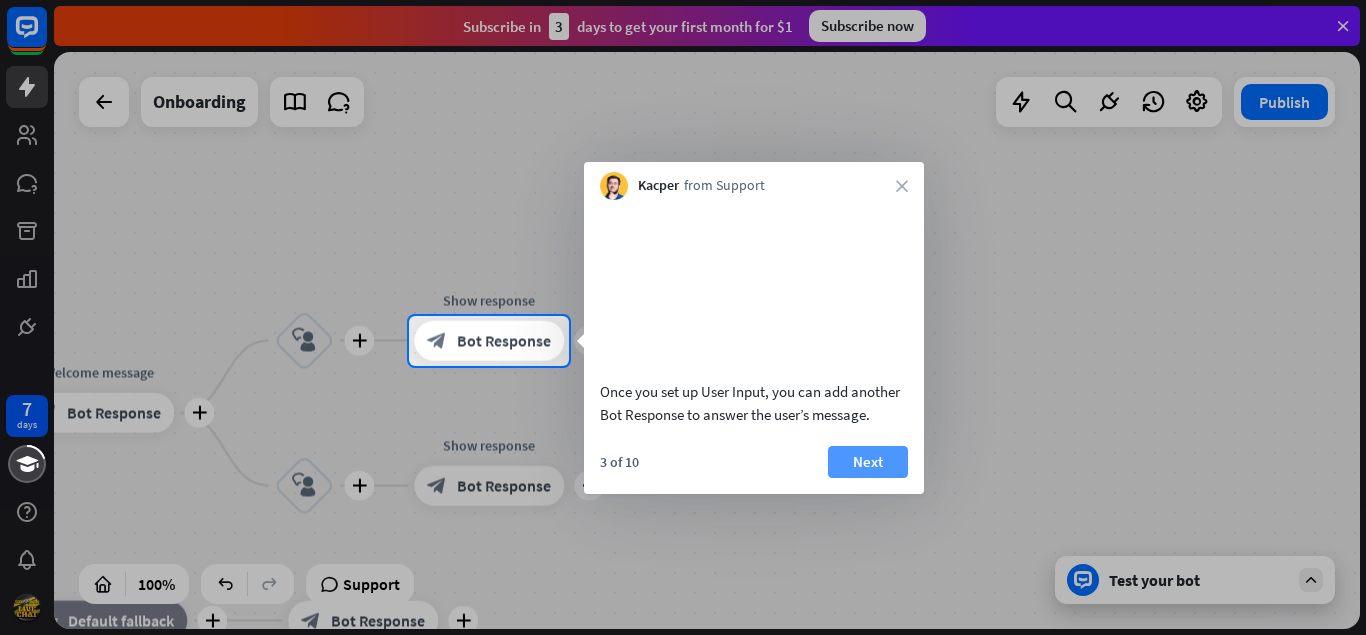 click on "Next" at bounding box center (868, 462) 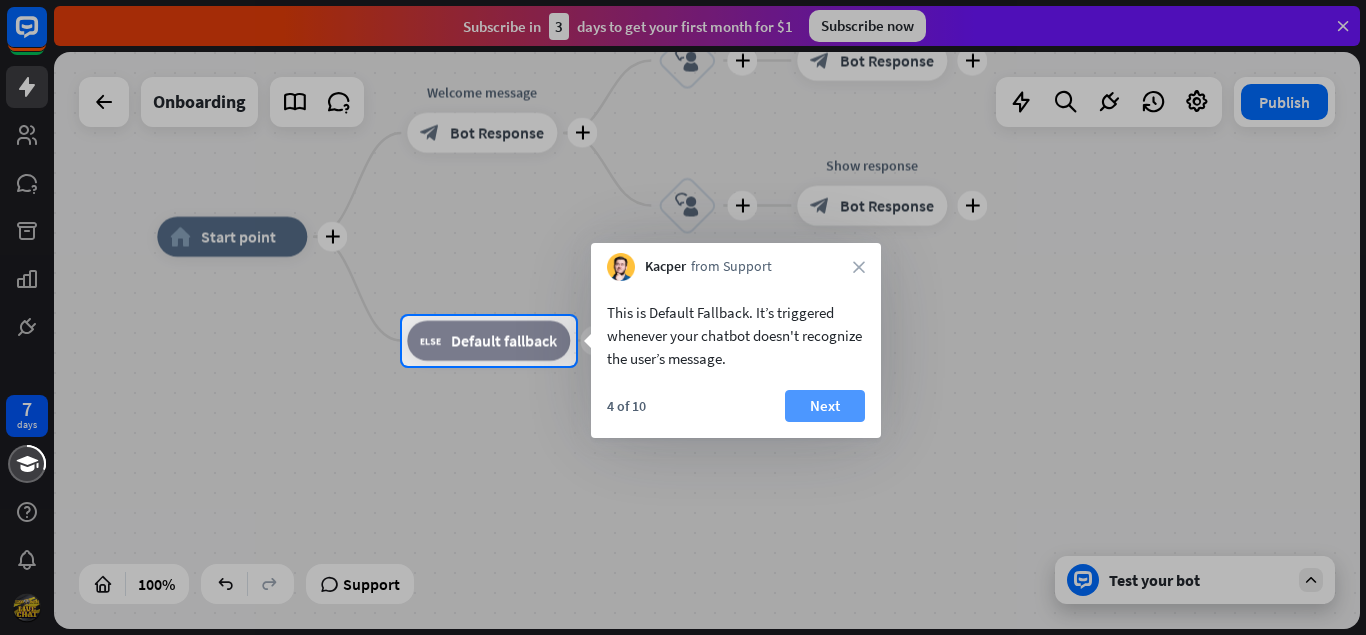 click on "Next" at bounding box center (825, 406) 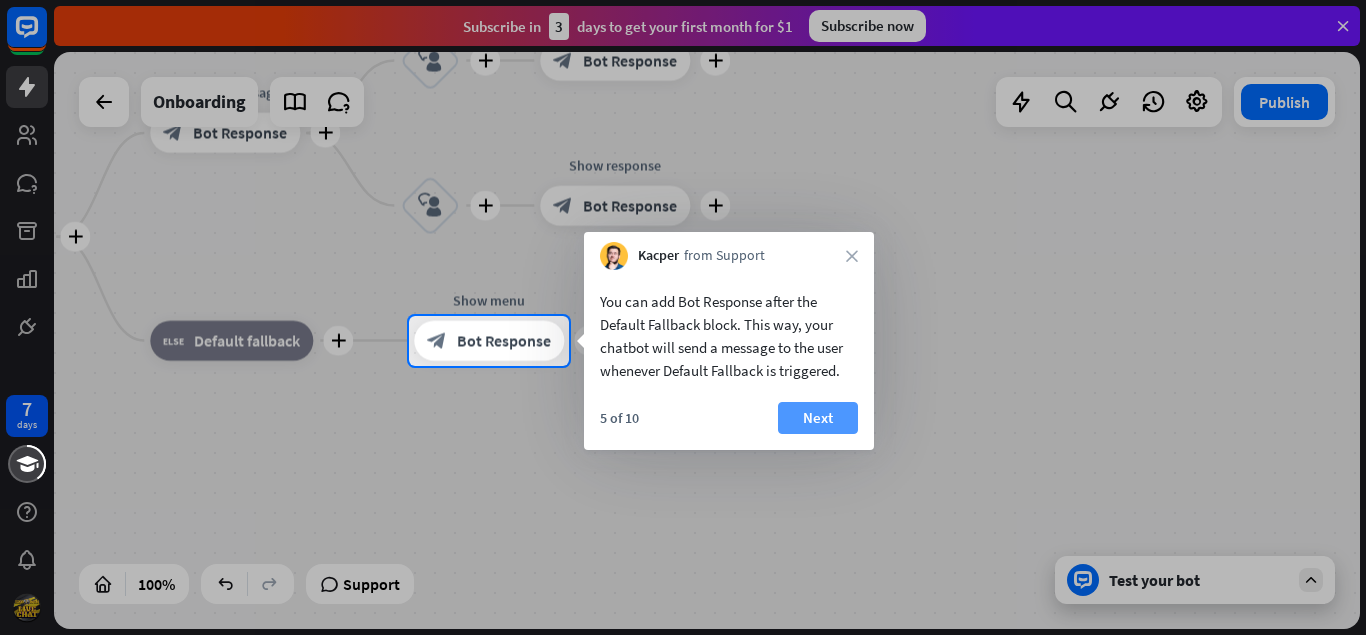 click on "Next" at bounding box center (818, 418) 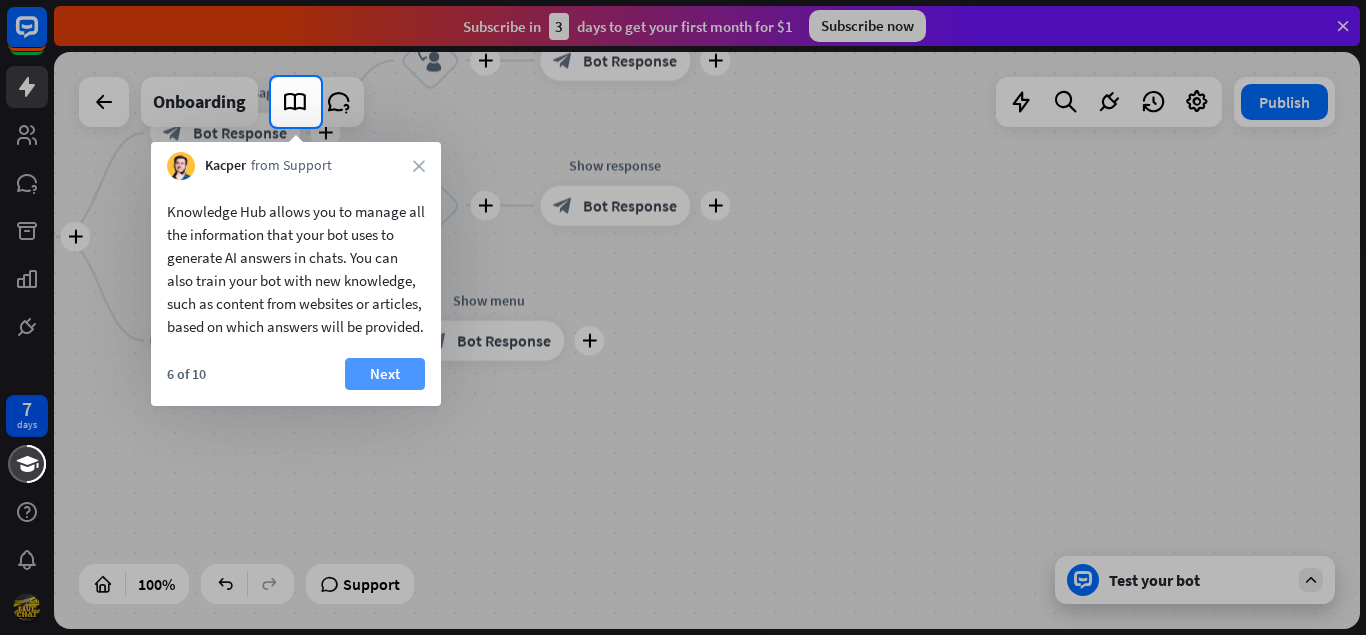 click on "Next" at bounding box center [385, 374] 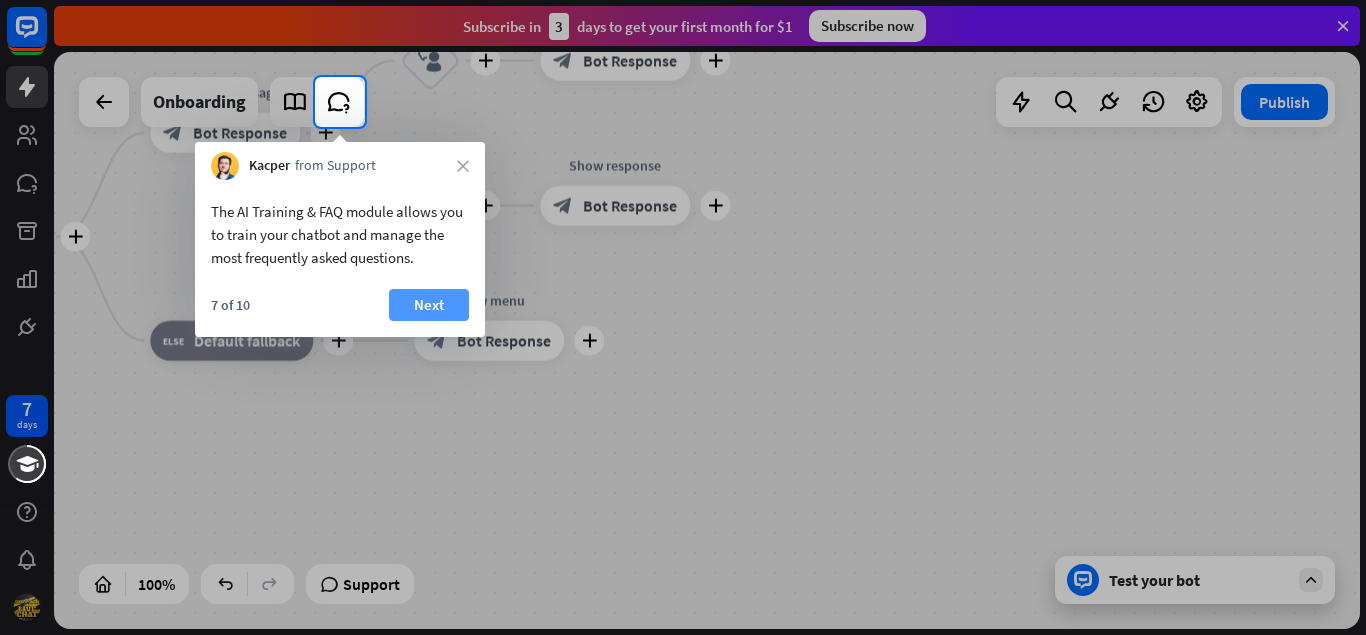 click on "Next" at bounding box center [429, 305] 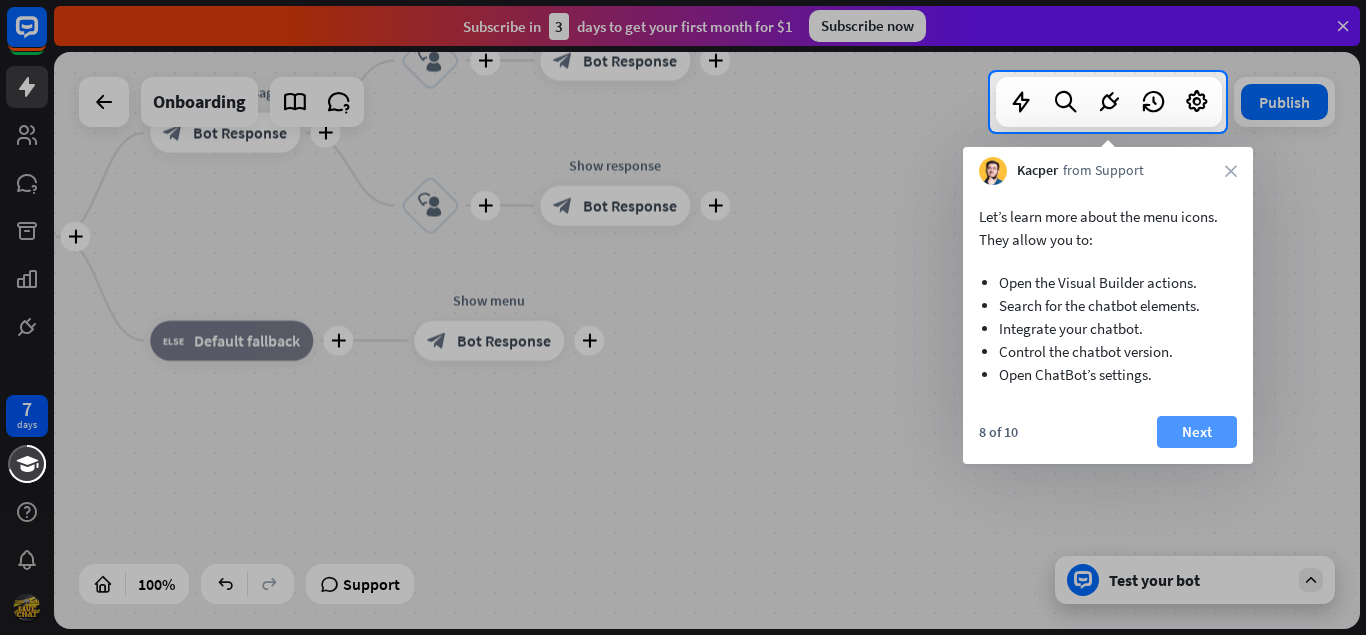 click on "Next" at bounding box center [1197, 432] 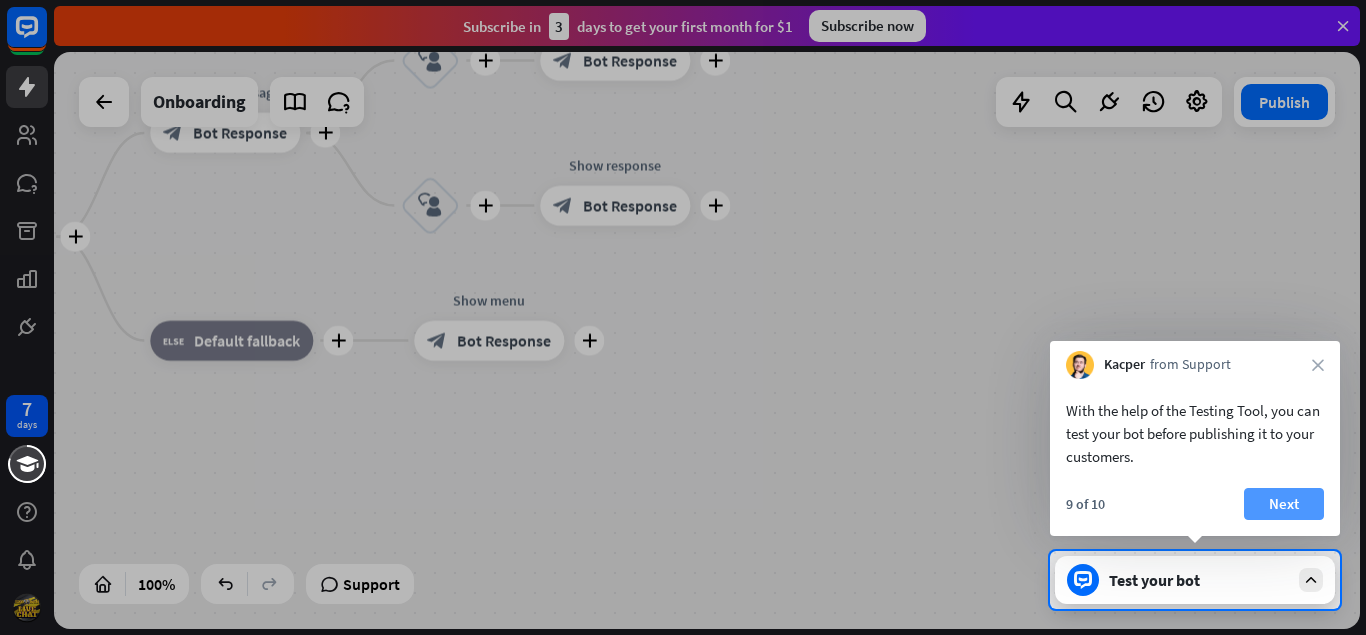 click on "Next" at bounding box center [1284, 504] 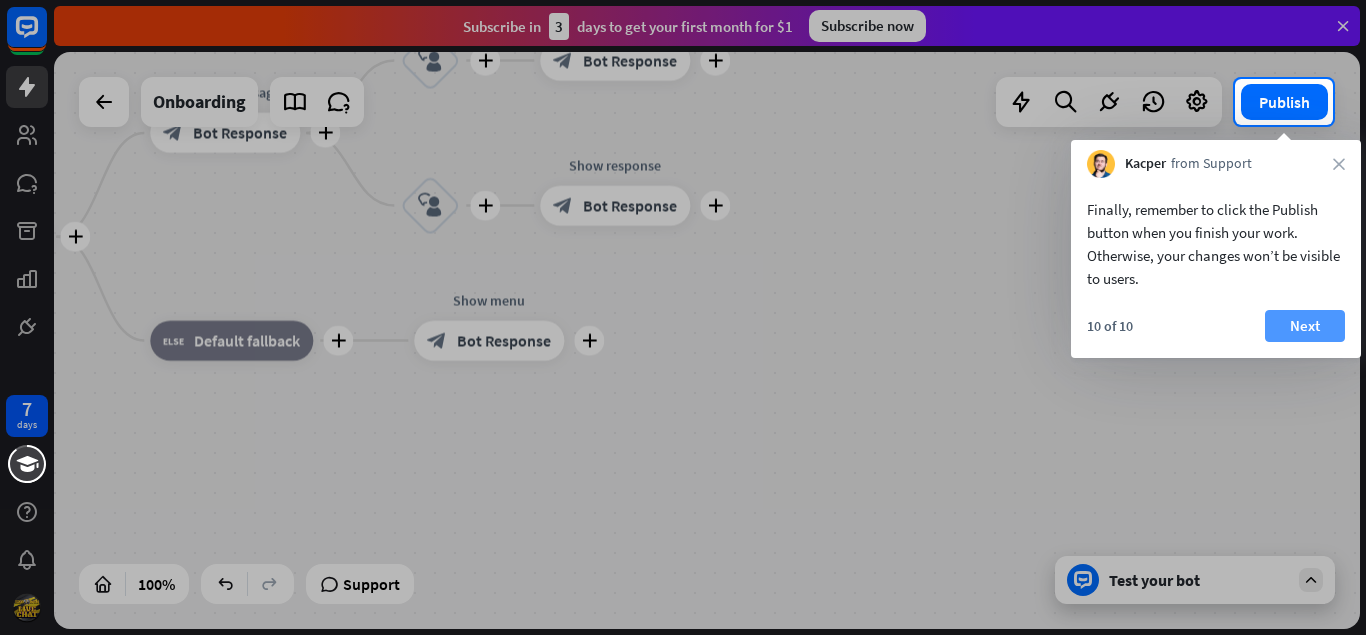 click on "Next" at bounding box center [1305, 326] 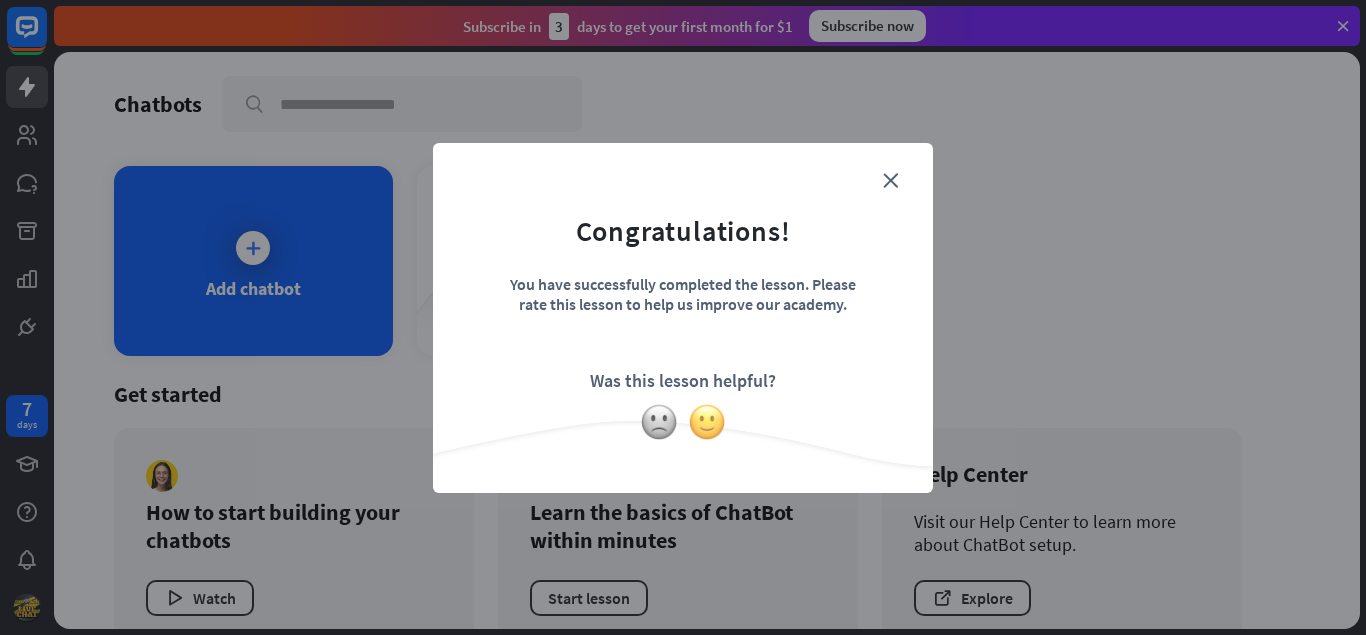 click at bounding box center (707, 422) 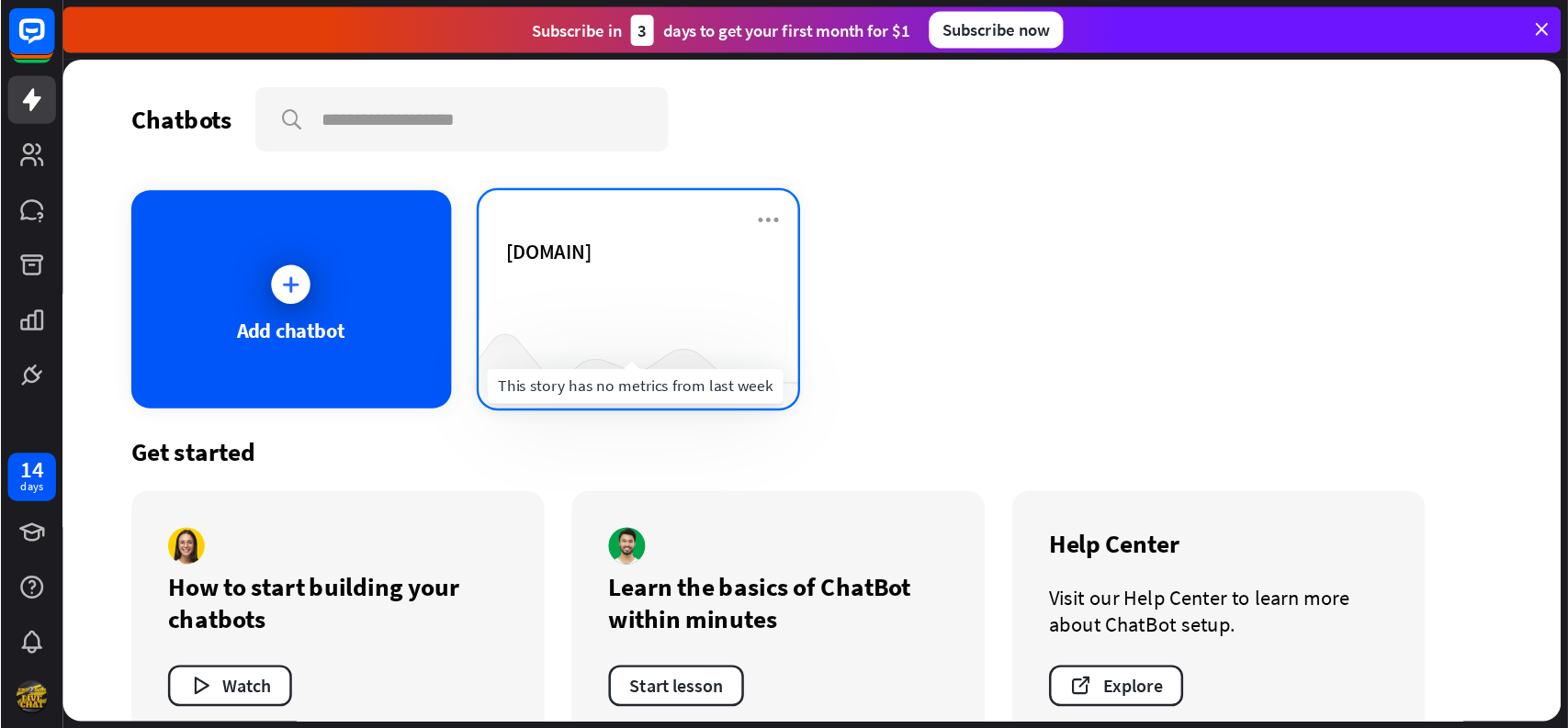 scroll, scrollTop: 39, scrollLeft: 0, axis: vertical 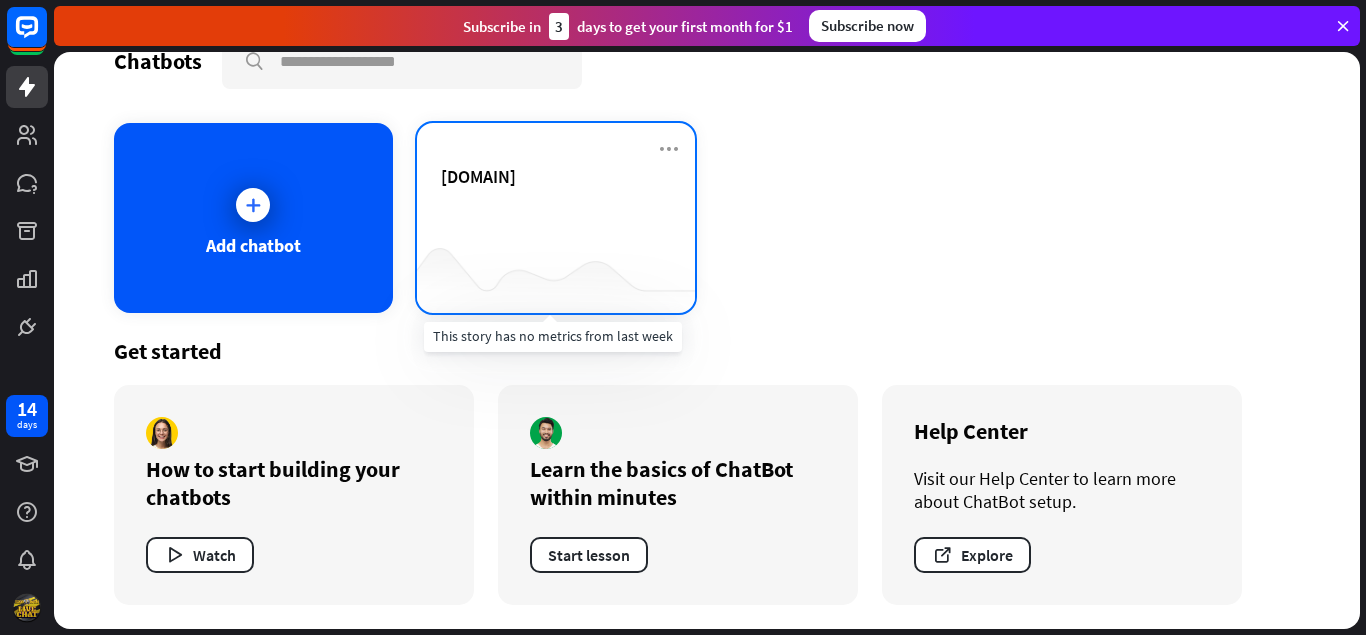 click at bounding box center [556, 273] 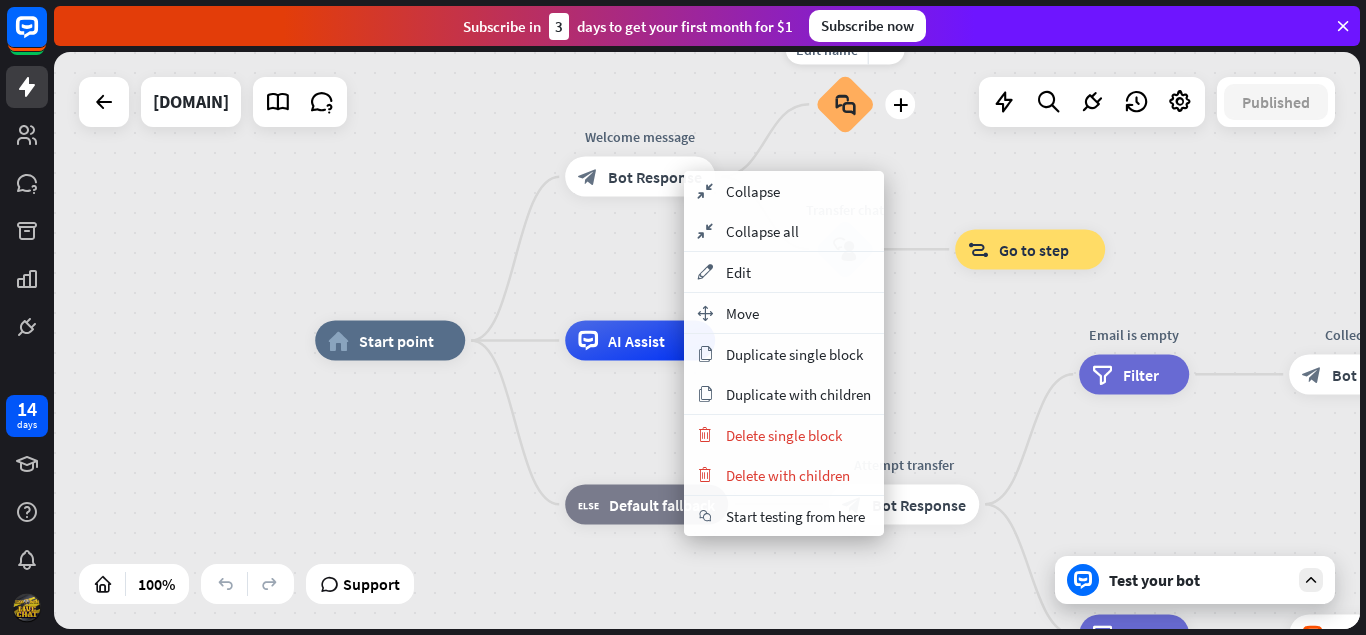 click on "Edit name   more_horiz         plus   Small talk   block_faq" at bounding box center (845, 104) 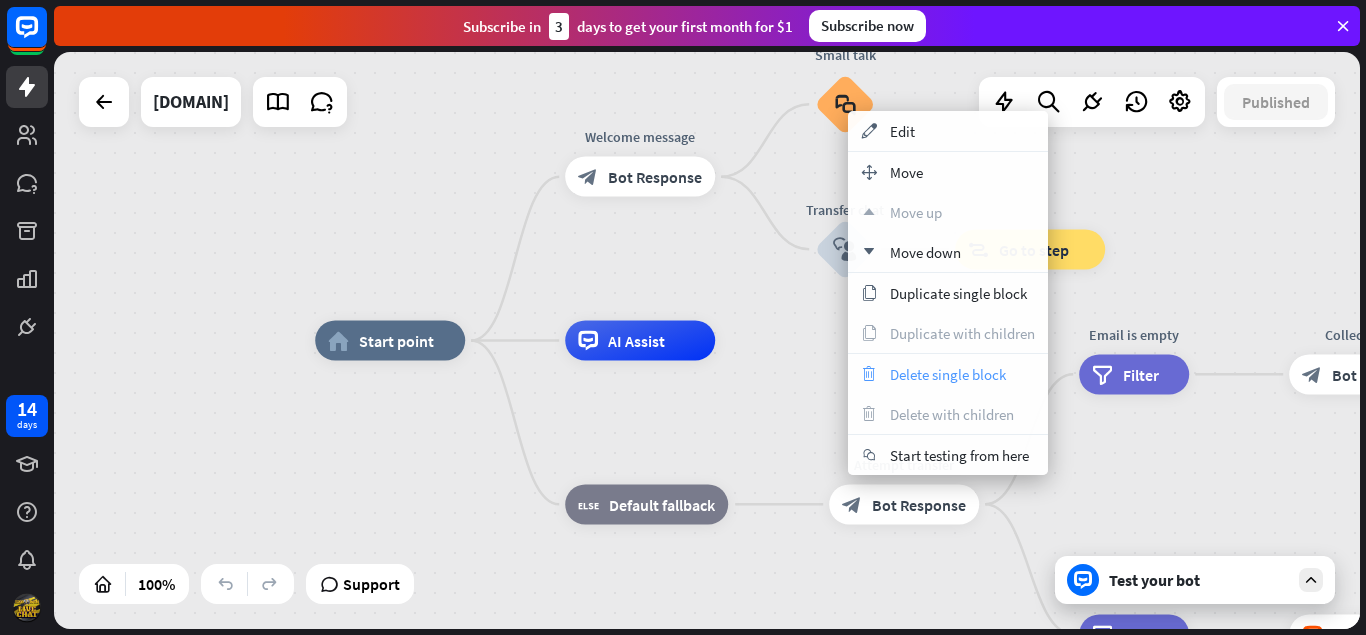 click on "Delete single block" at bounding box center (948, 374) 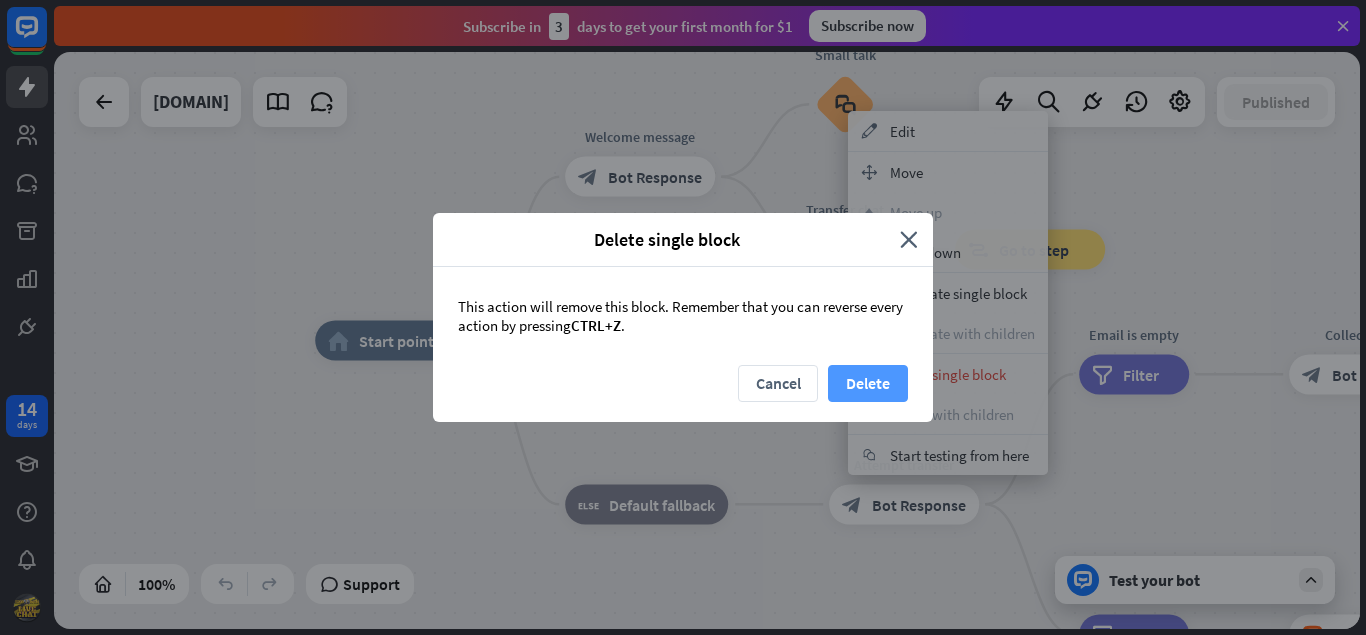 click on "Delete" at bounding box center [868, 383] 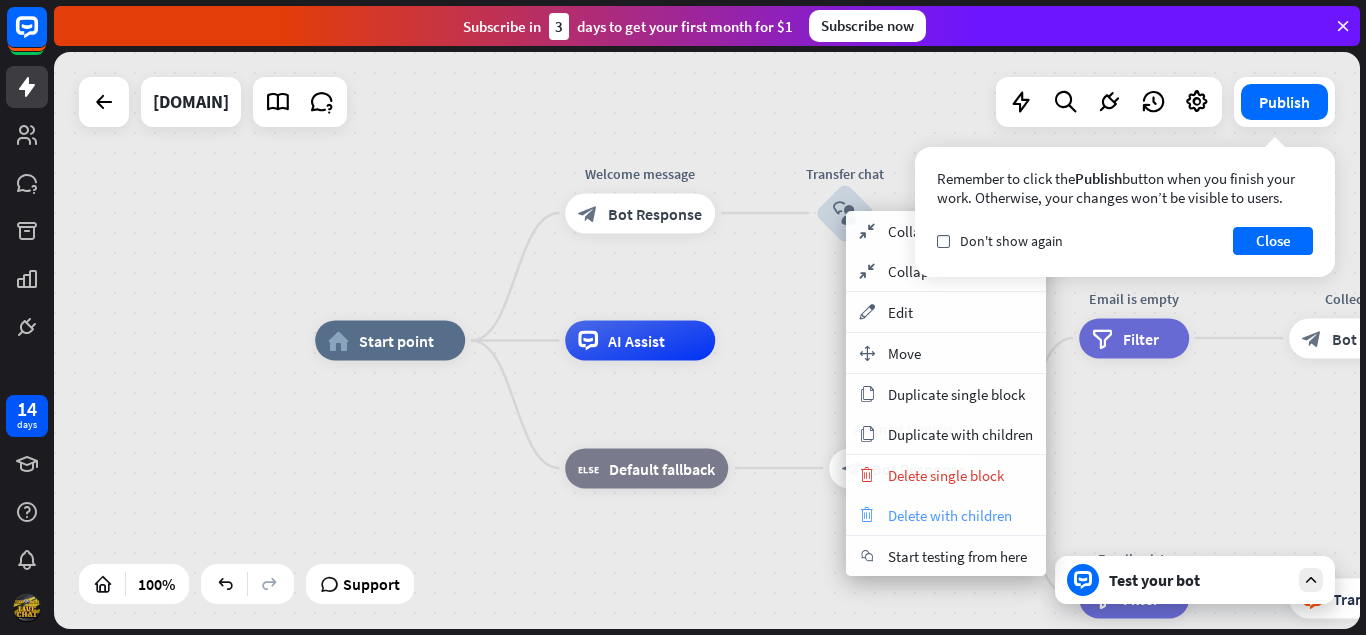 click on "Delete with children" at bounding box center (950, 515) 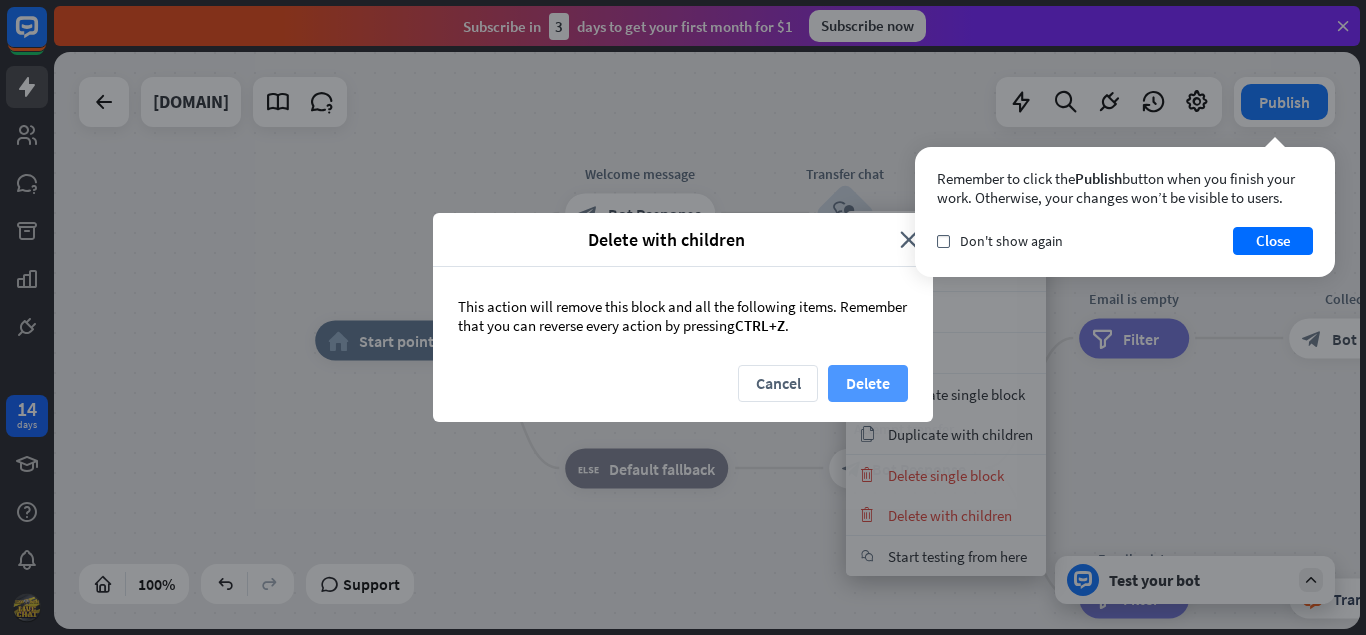 click on "Delete" at bounding box center (868, 383) 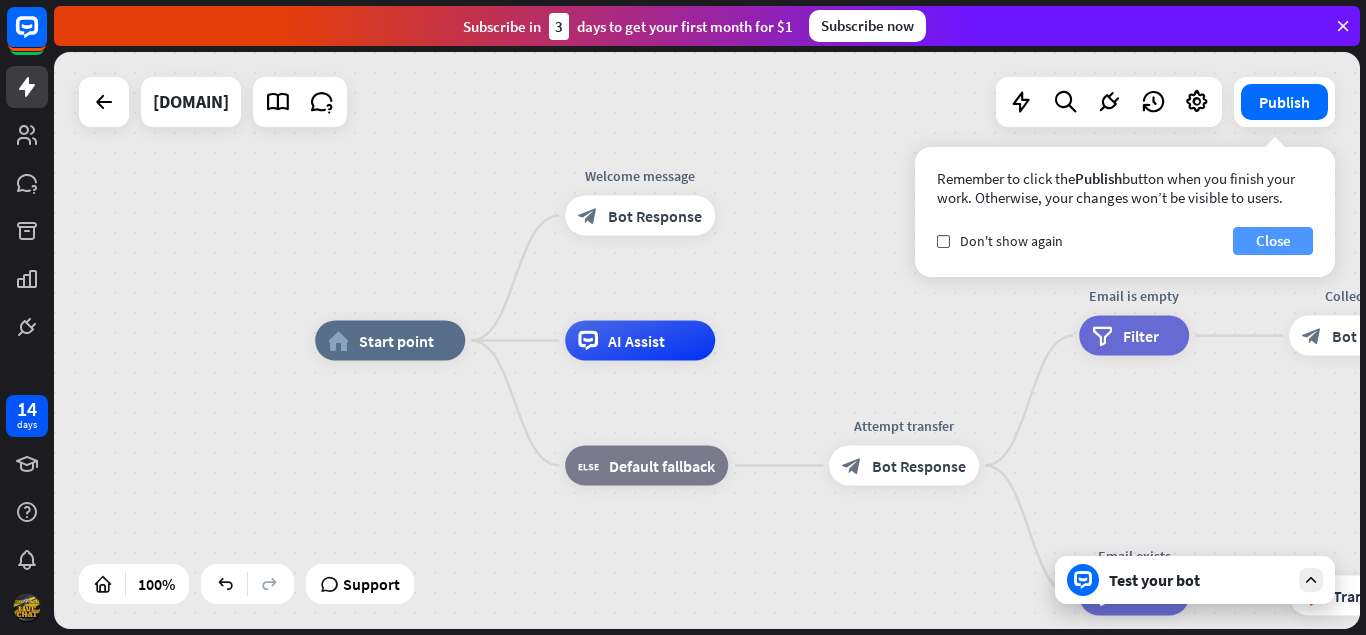 click on "Close" at bounding box center [1273, 241] 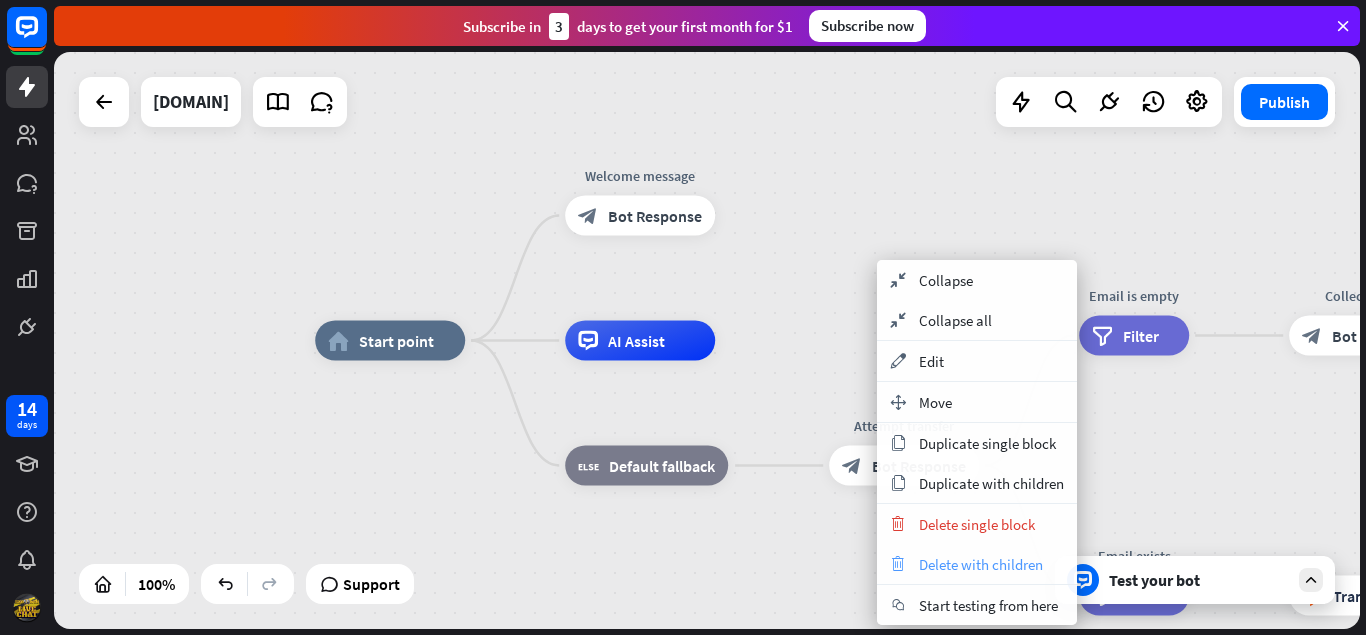click on "Delete with children" at bounding box center (981, 564) 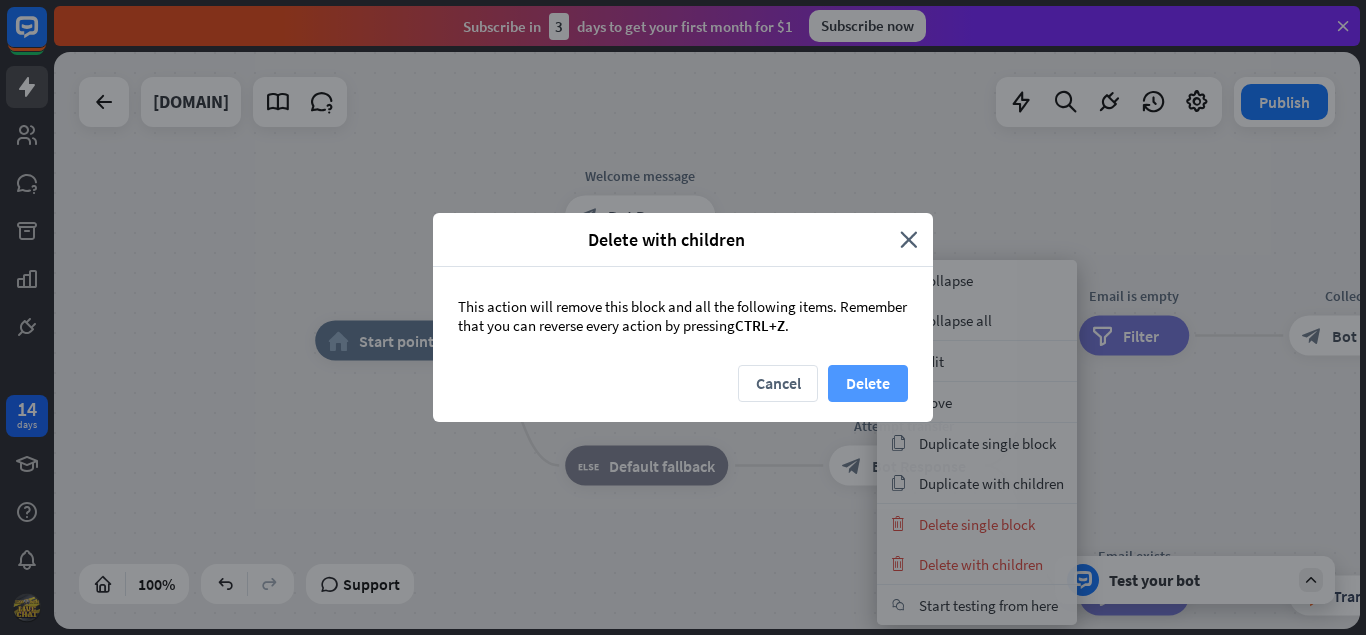 click on "Delete" at bounding box center (868, 383) 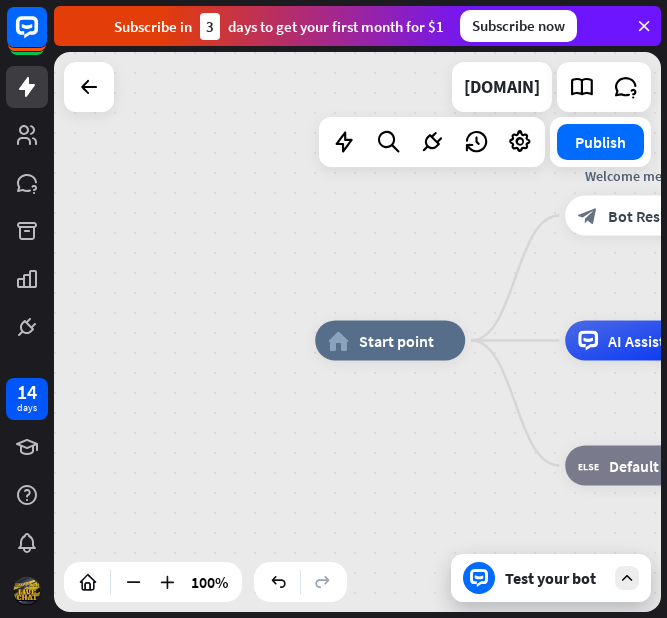 click on "home_2   Start point                 Welcome message   block_bot_response   Bot Response                     AI Assist                   block_fallback   Default fallback" at bounding box center (618, 621) 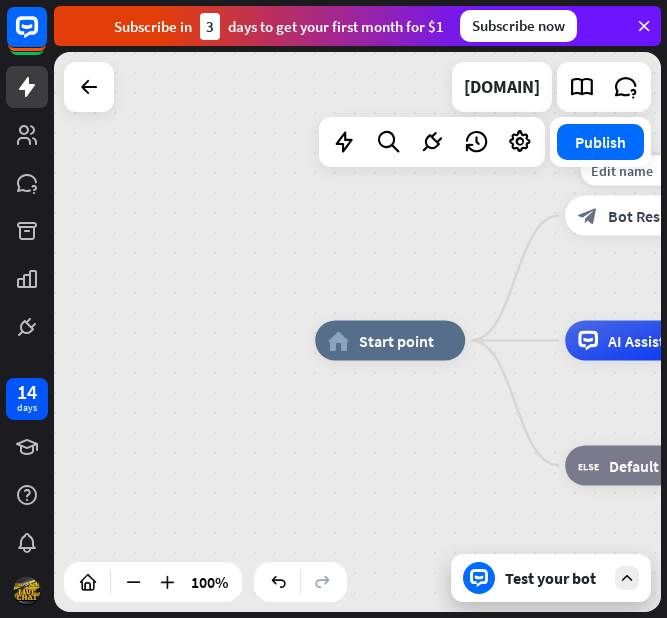 click on "Bot Response" at bounding box center (655, 216) 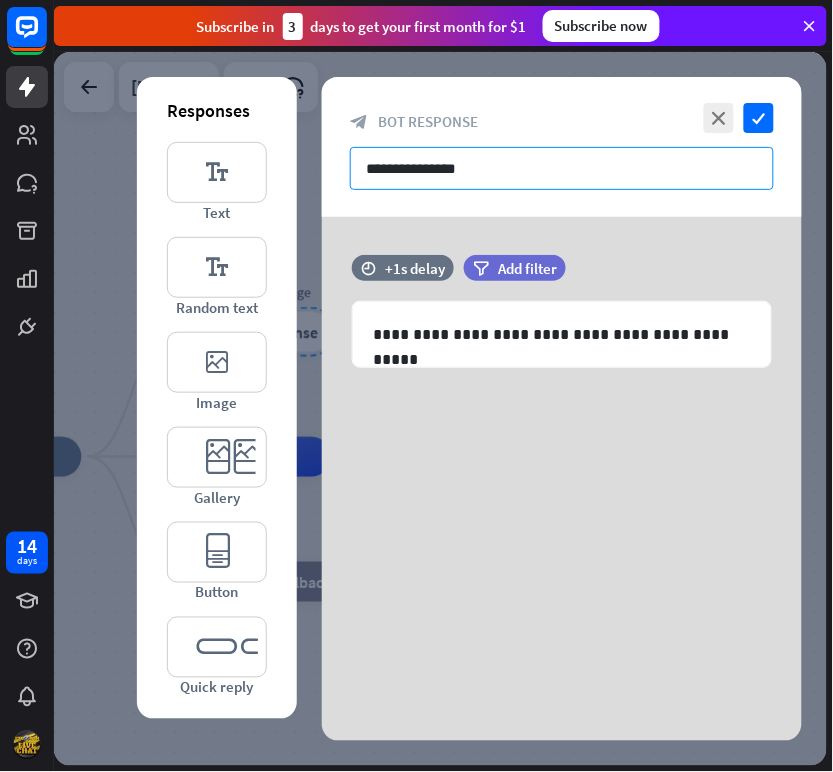 click on "**********" at bounding box center (562, 168) 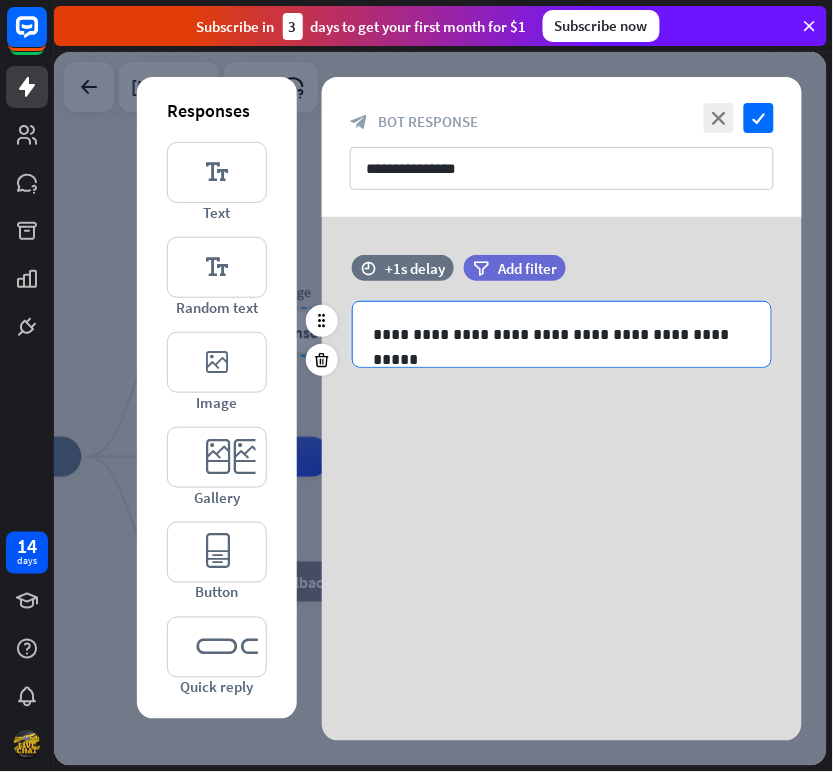 click on "**********" at bounding box center [562, 334] 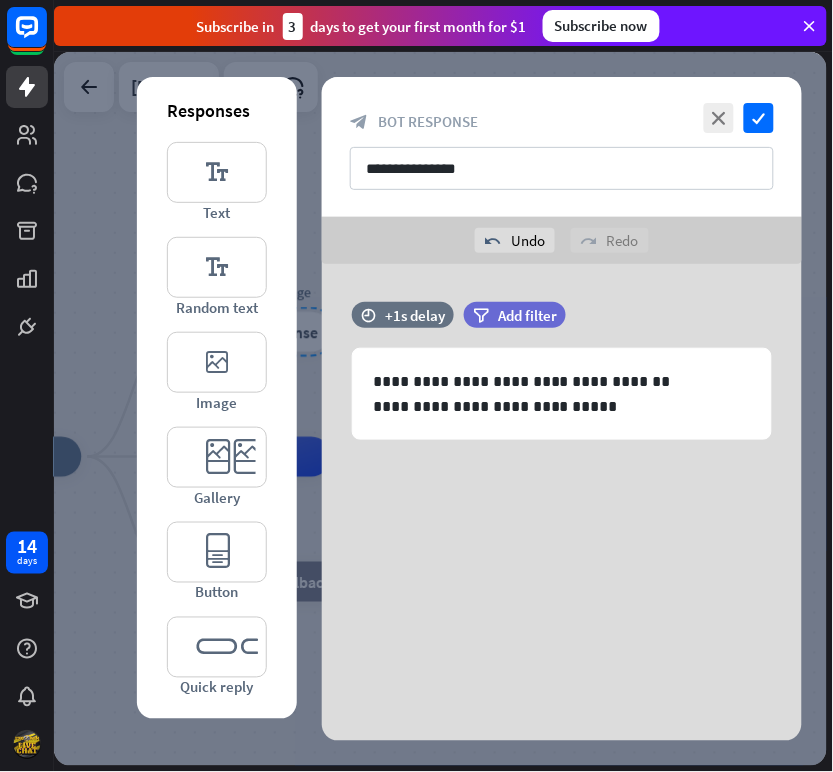 click on "**********" at bounding box center (562, 414) 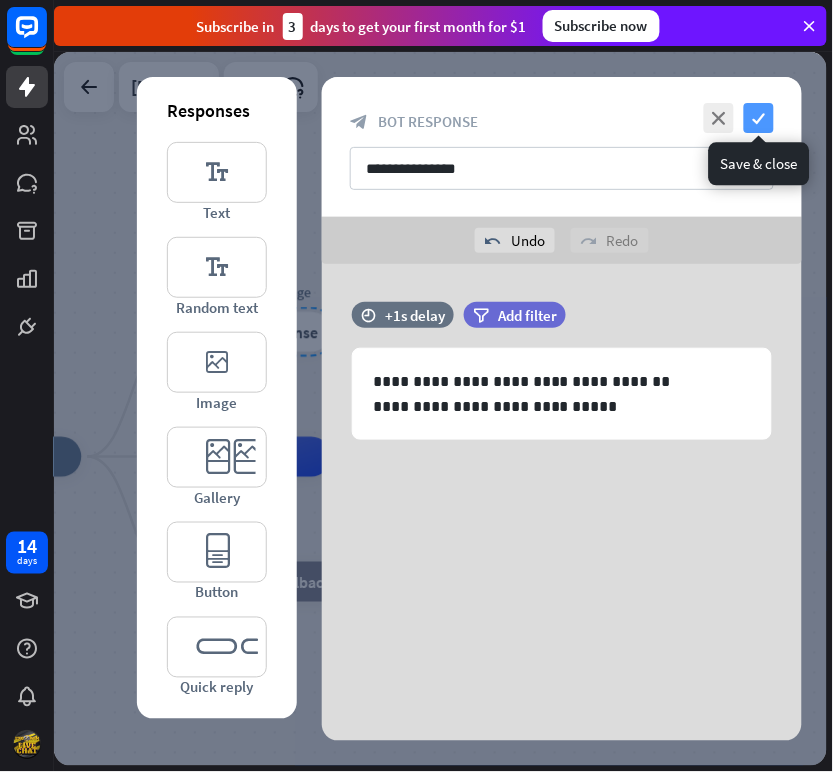 click on "check" at bounding box center (759, 118) 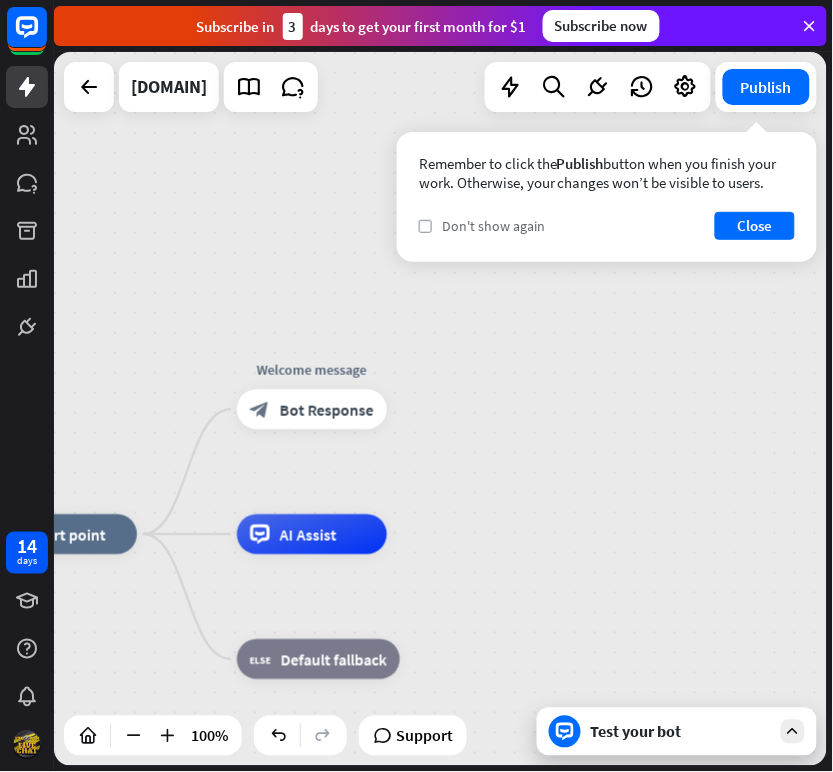 click on "Don't show again" at bounding box center (493, 226) 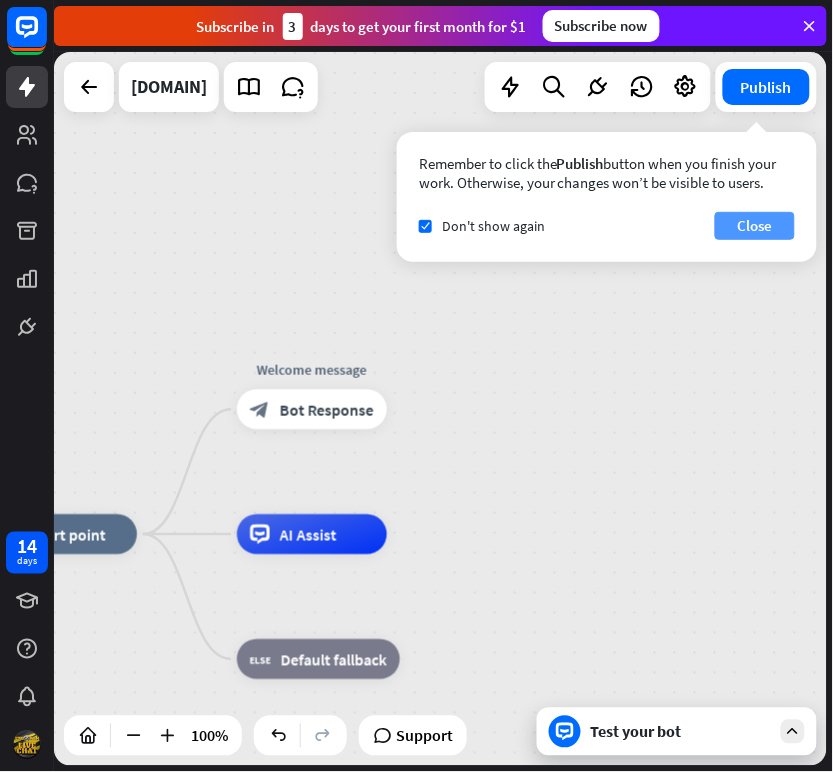 click on "Close" at bounding box center [755, 226] 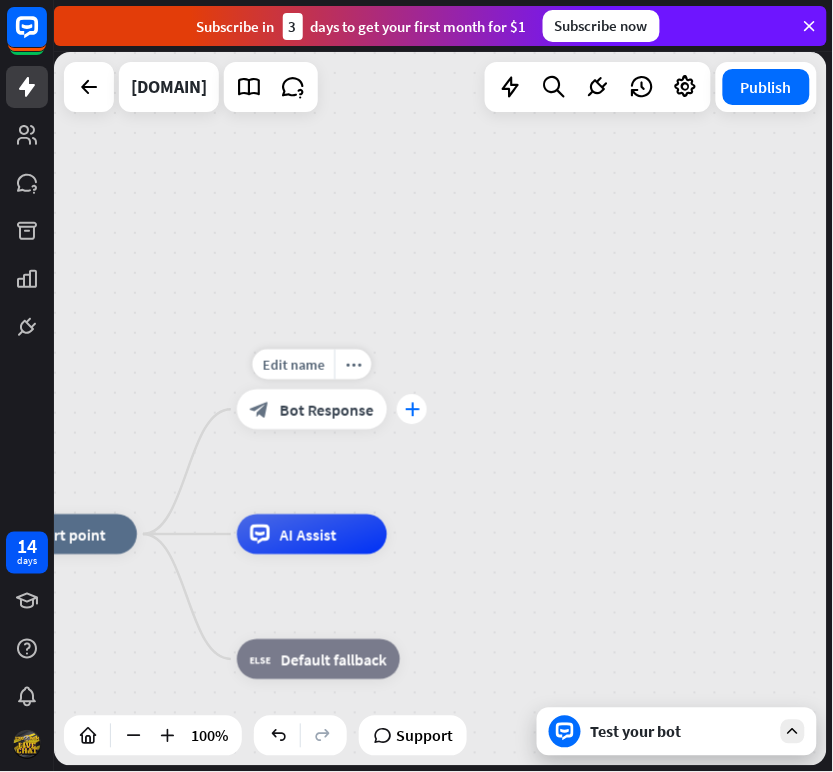 click on "plus" at bounding box center [412, 410] 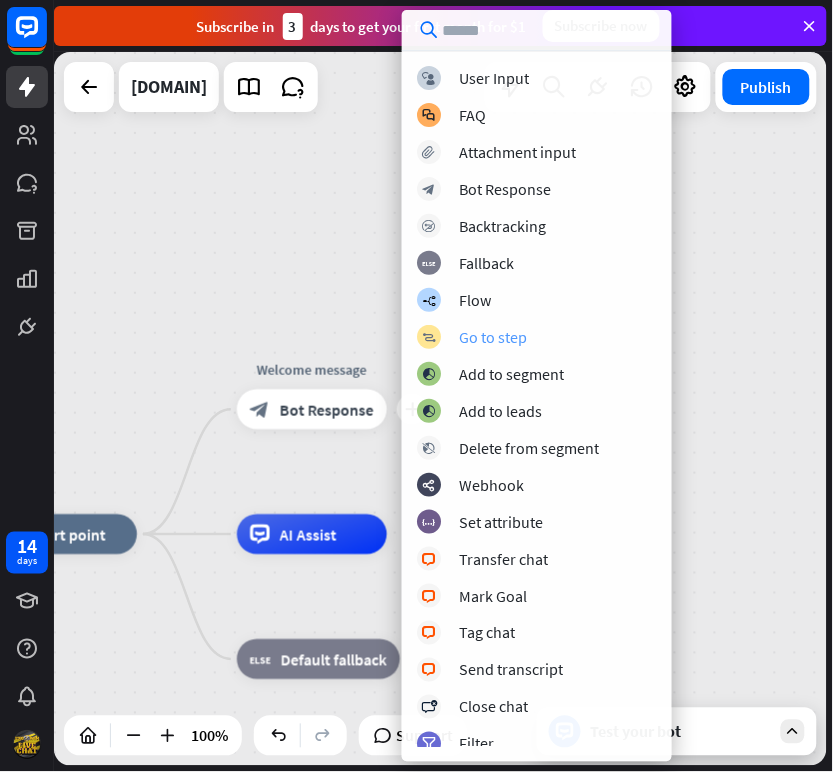 click on "Go to step" at bounding box center (493, 337) 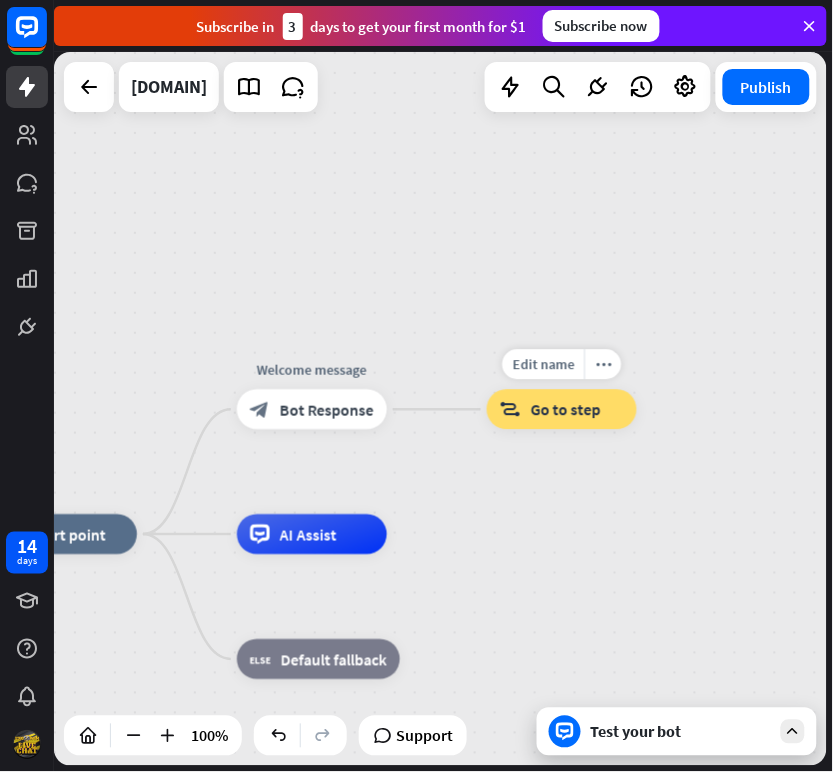 click on "Go to step" at bounding box center [566, 410] 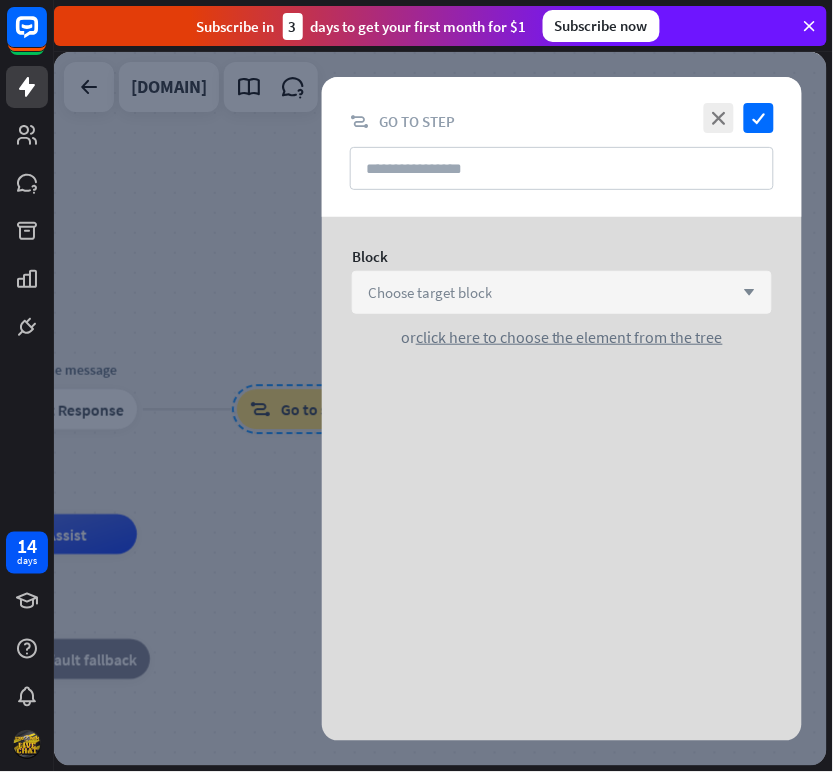 click on "Choose target block
arrow_down" at bounding box center (562, 292) 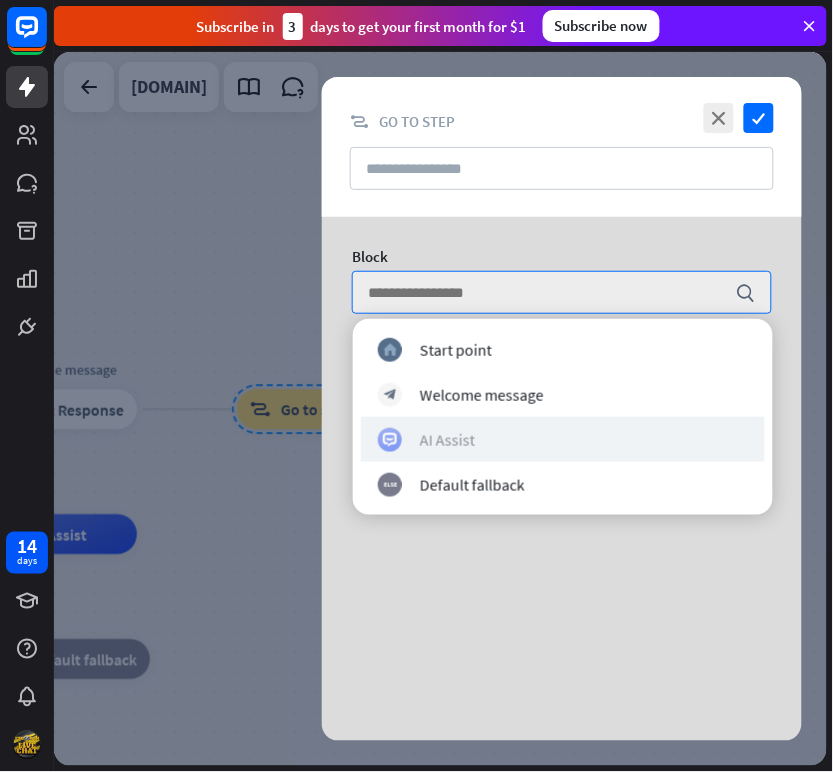 click on "AI Assist" at bounding box center (563, 439) 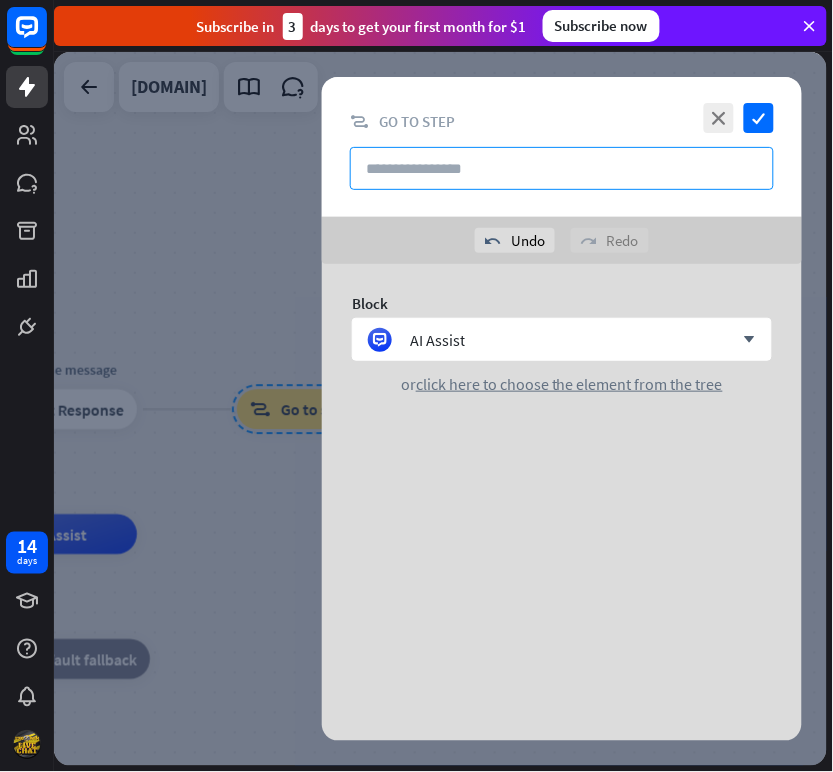 click at bounding box center (562, 168) 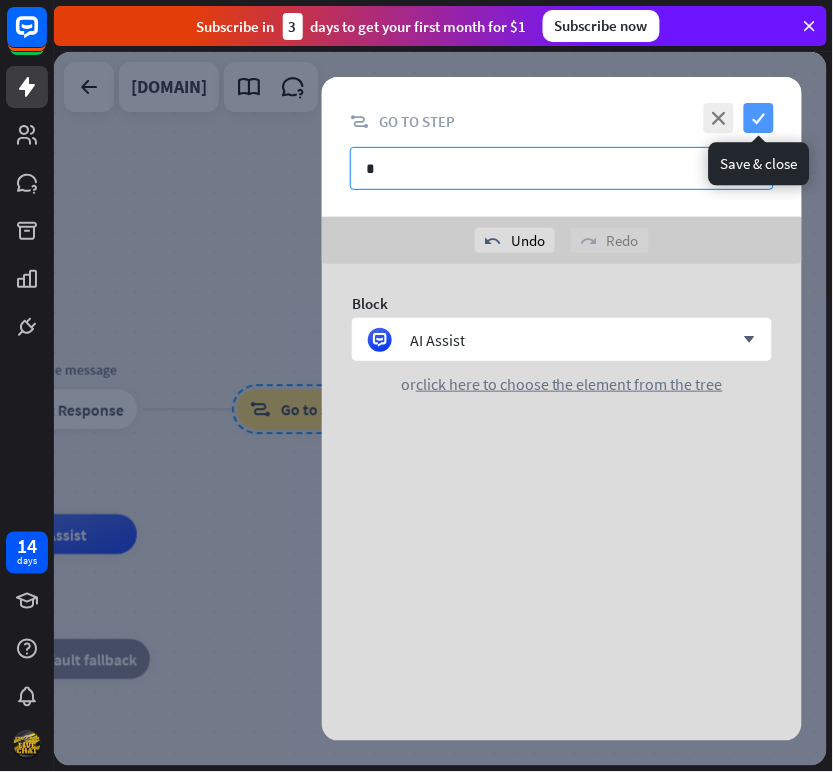 type on "*" 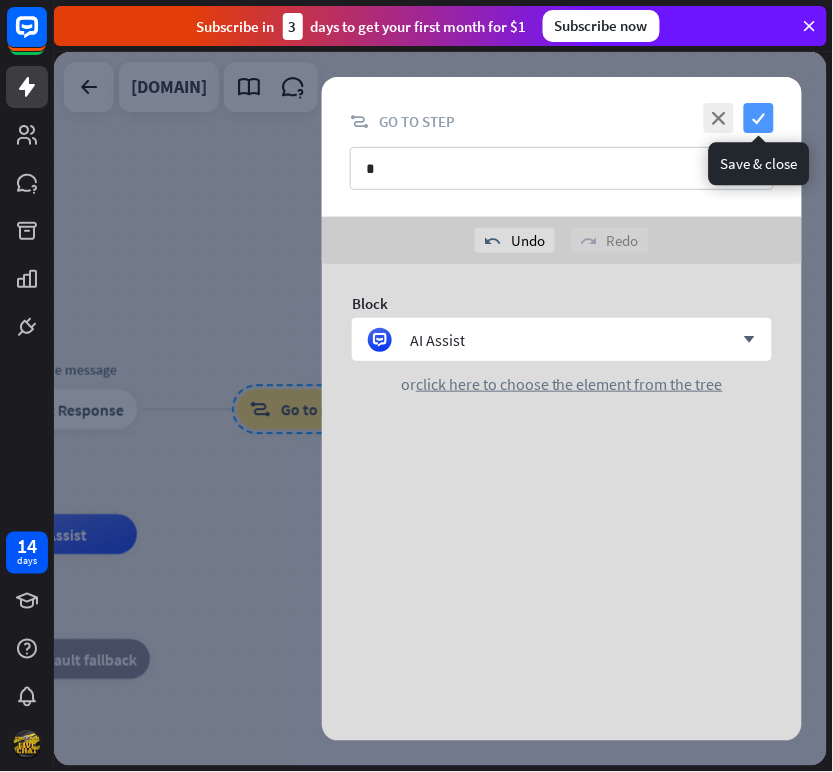 click on "check" at bounding box center [759, 118] 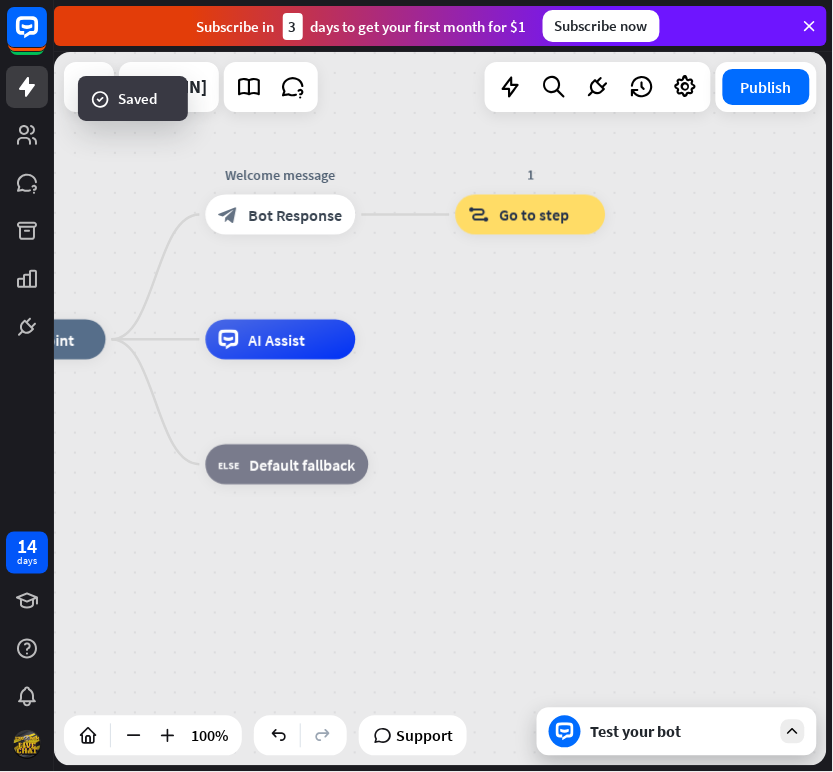 drag, startPoint x: 293, startPoint y: 538, endPoint x: 540, endPoint y: 357, distance: 306.21887 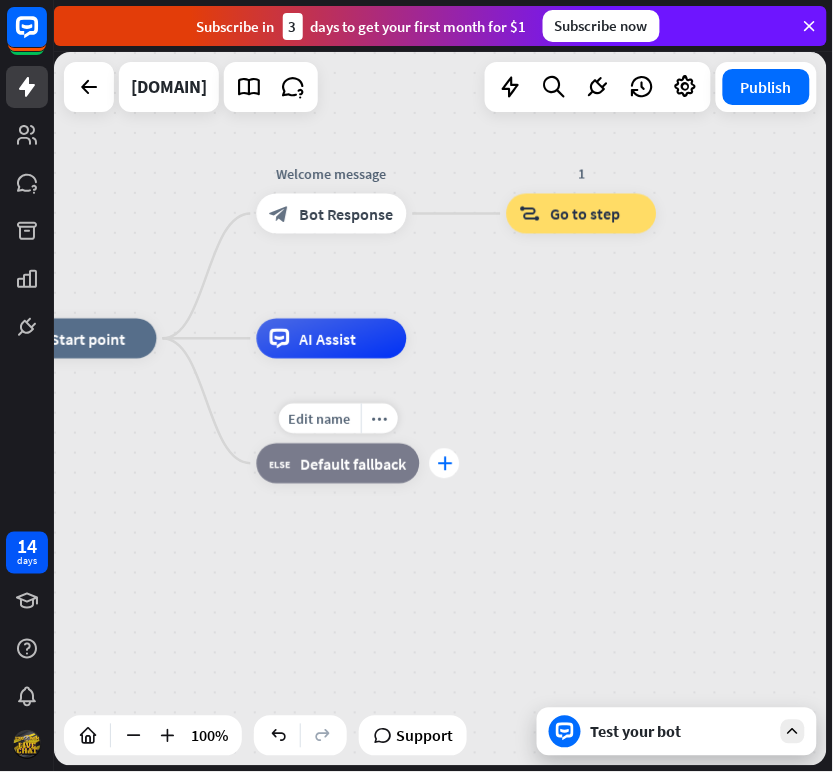 click on "plus" at bounding box center (444, 464) 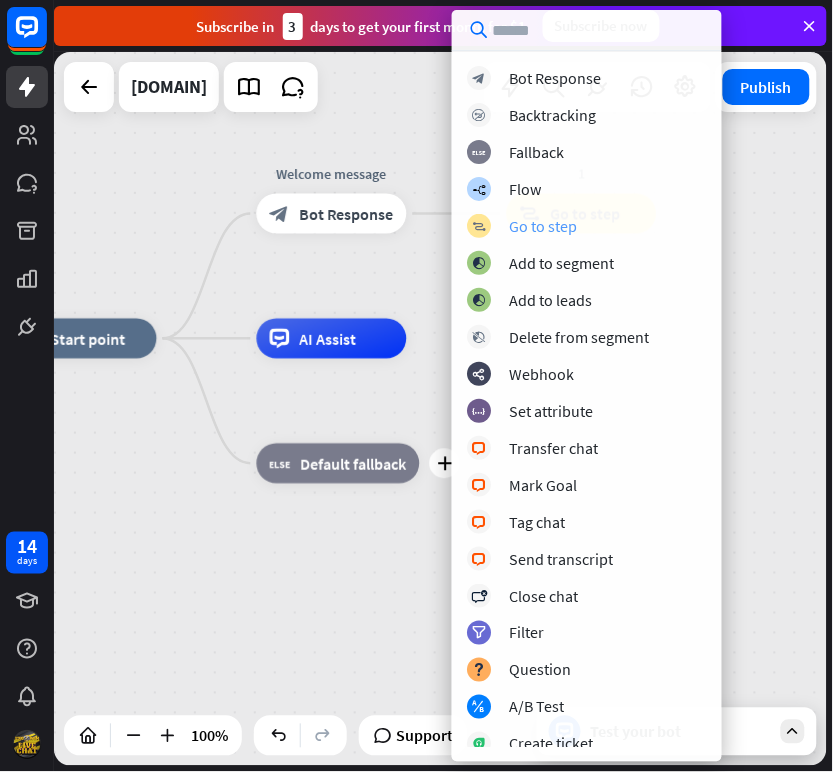 click on "Go to step" at bounding box center (543, 226) 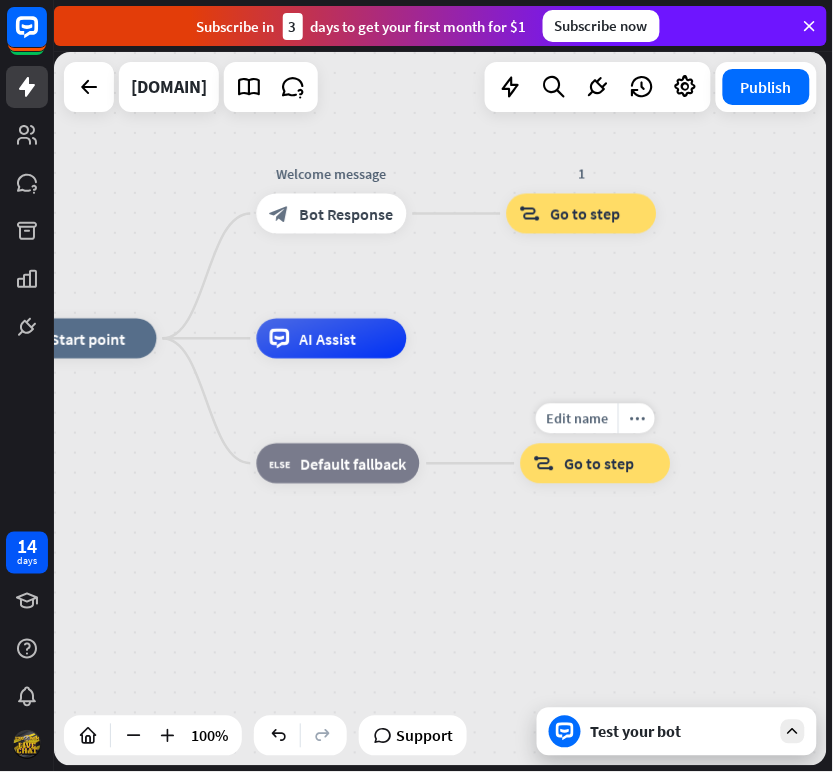 click on "Go to step" at bounding box center [600, 464] 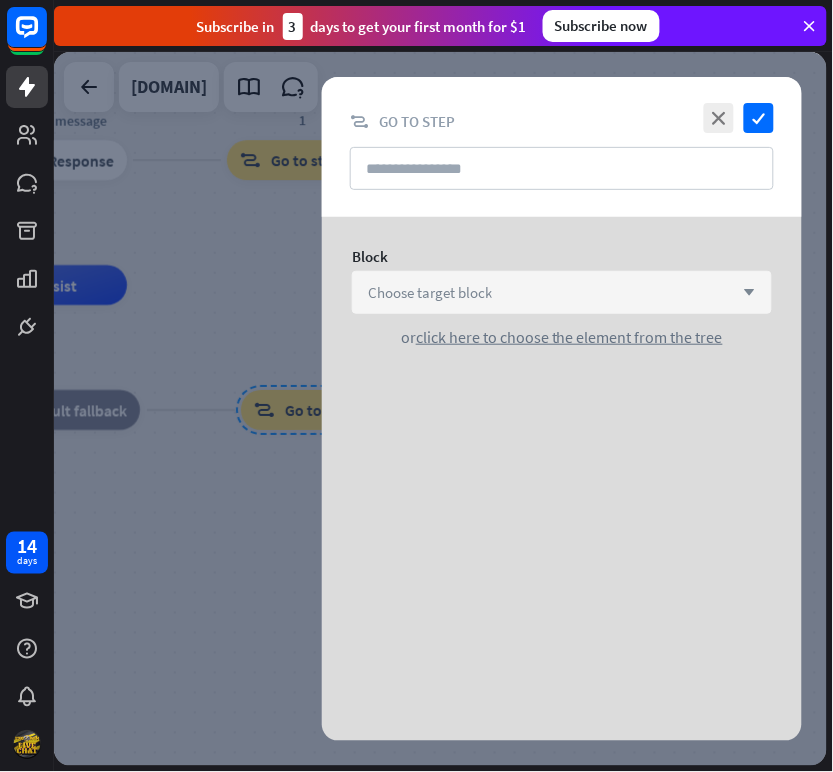 click on "Choose target block
arrow_down" at bounding box center (562, 292) 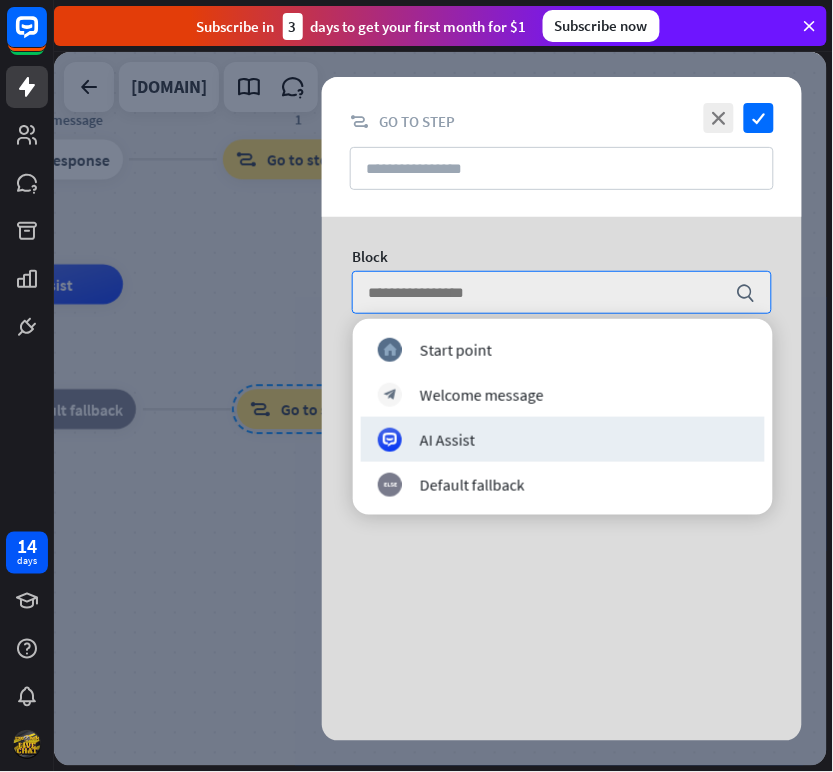 click on "AI Assist" at bounding box center (563, 439) 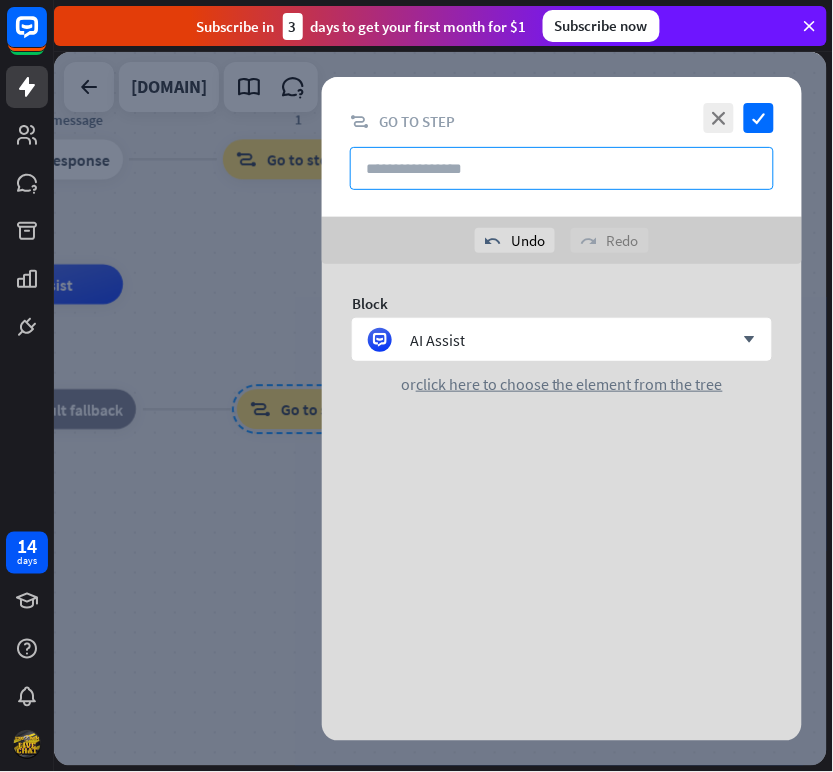 click at bounding box center (562, 168) 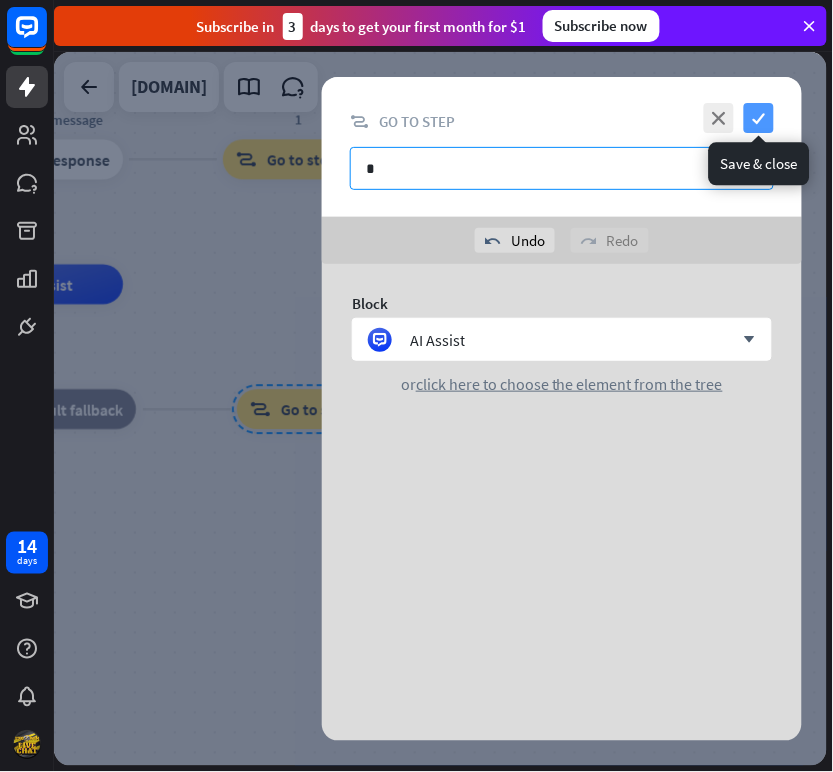 type on "*" 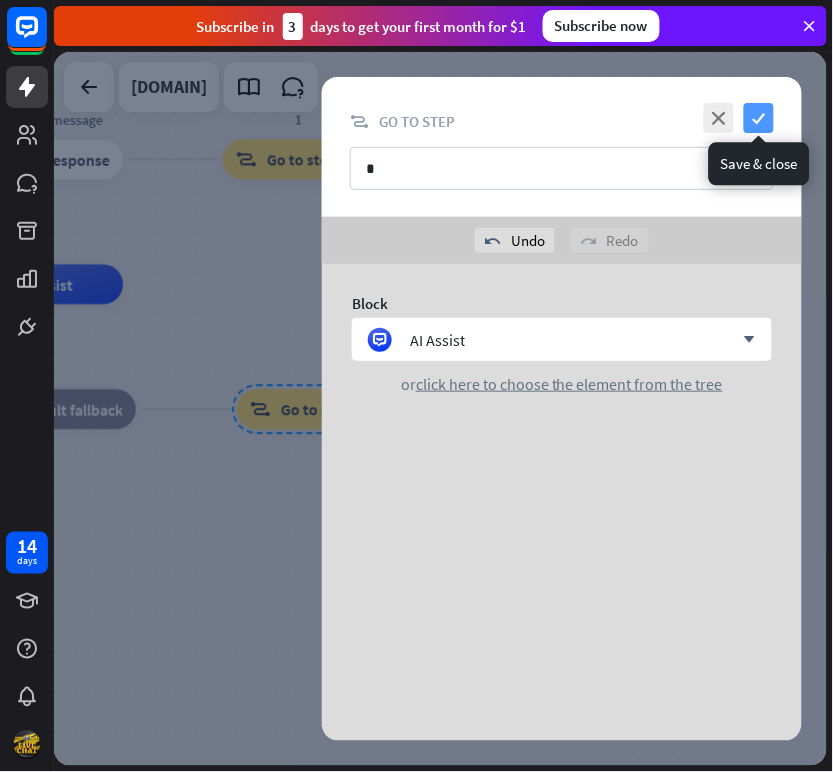 click on "check" at bounding box center [759, 118] 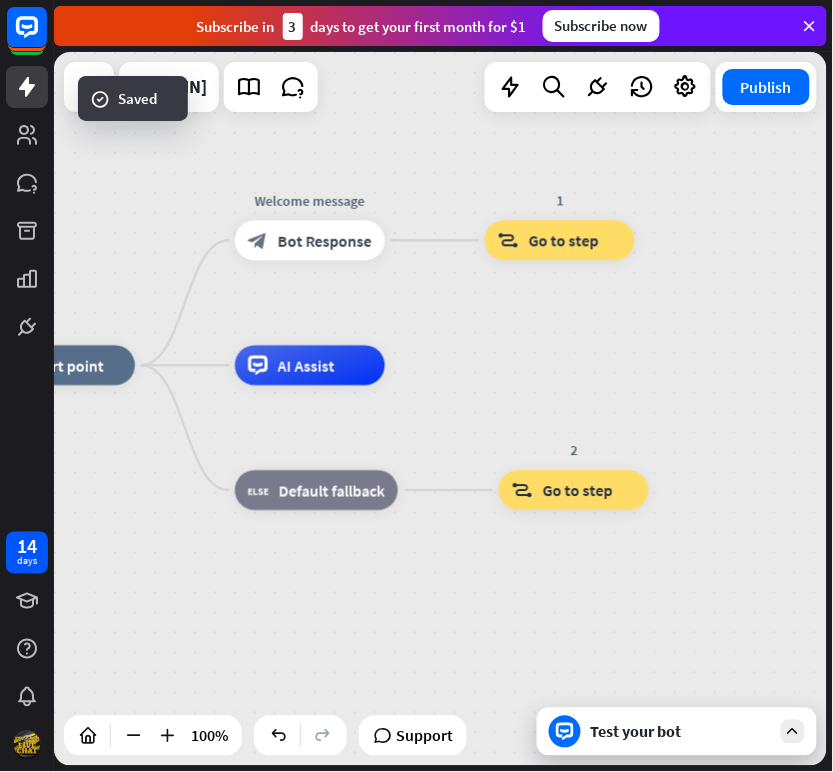 drag, startPoint x: 516, startPoint y: 333, endPoint x: 688, endPoint y: 392, distance: 181.83784 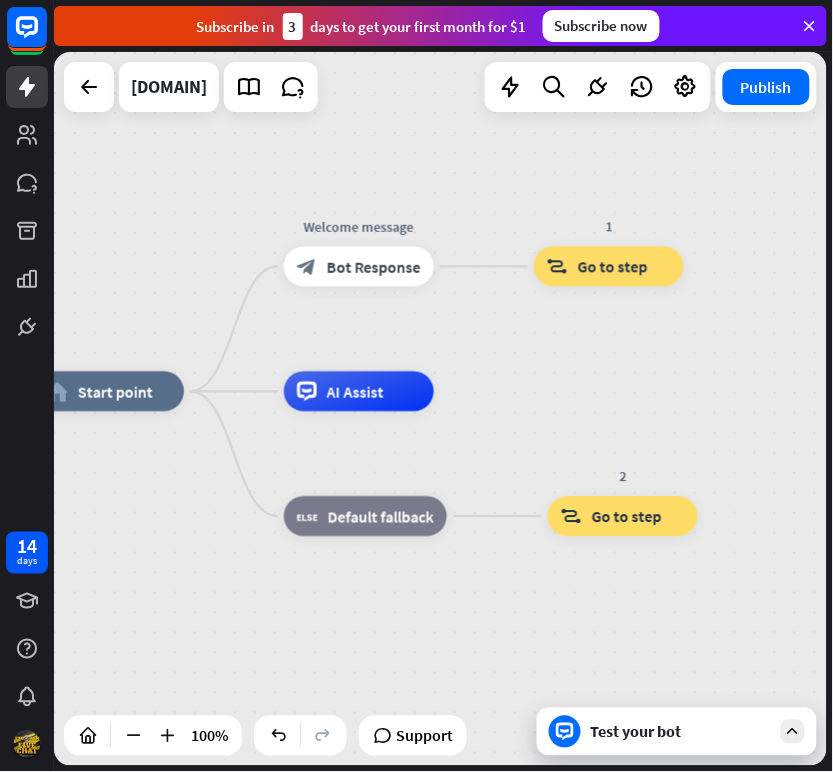 drag, startPoint x: 613, startPoint y: 381, endPoint x: 661, endPoint y: 407, distance: 54.589375 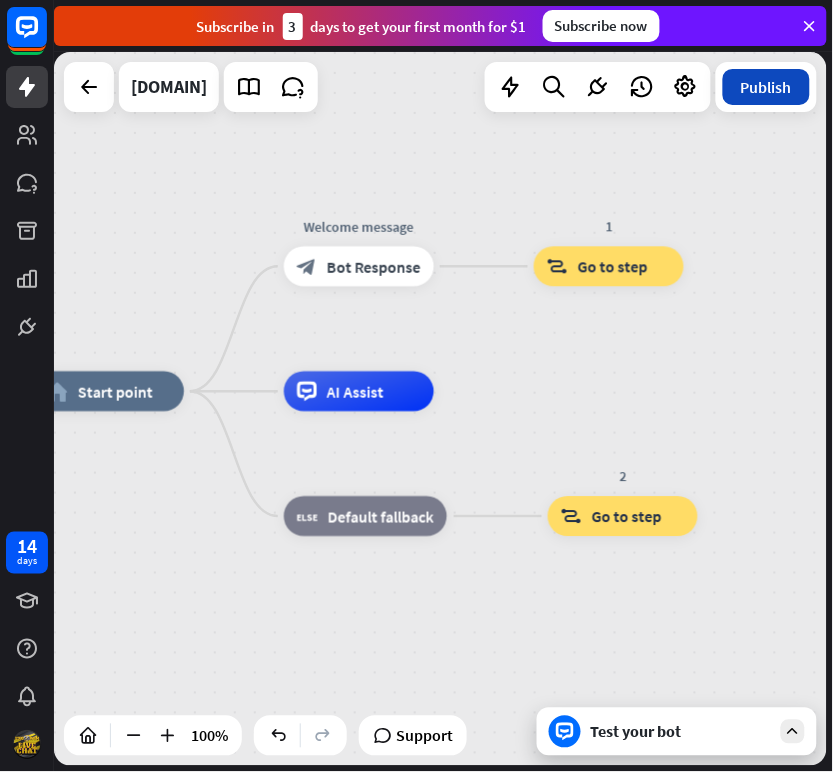click on "Publish" at bounding box center (766, 87) 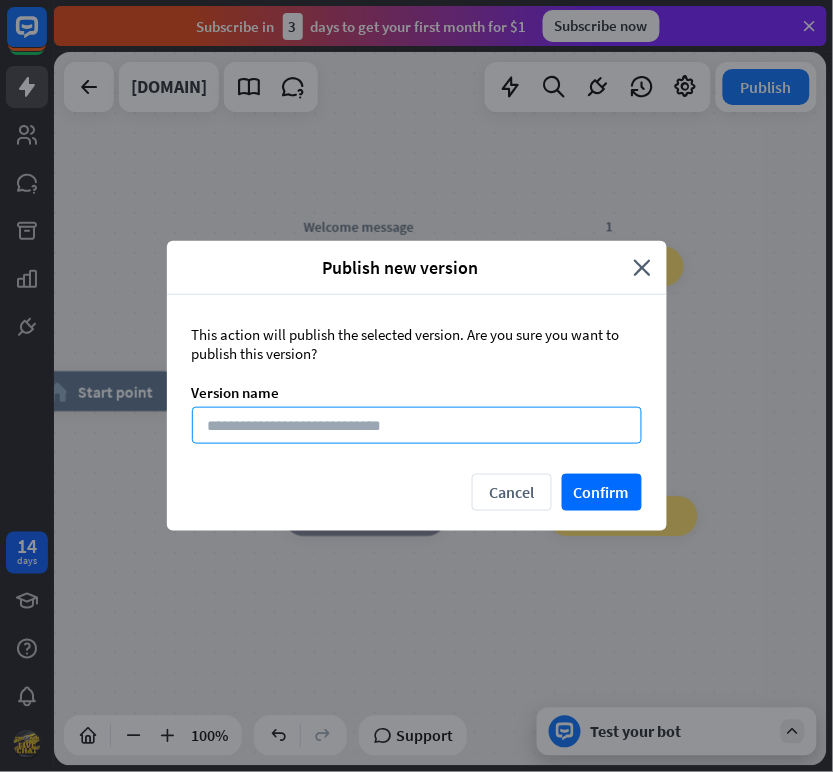 click at bounding box center (417, 425) 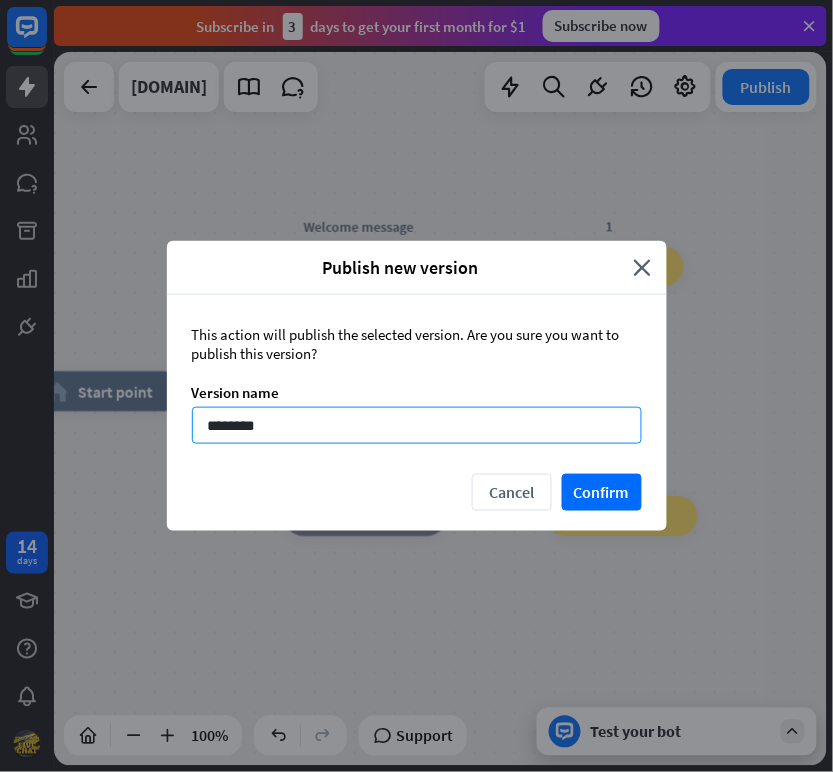 type on "*********" 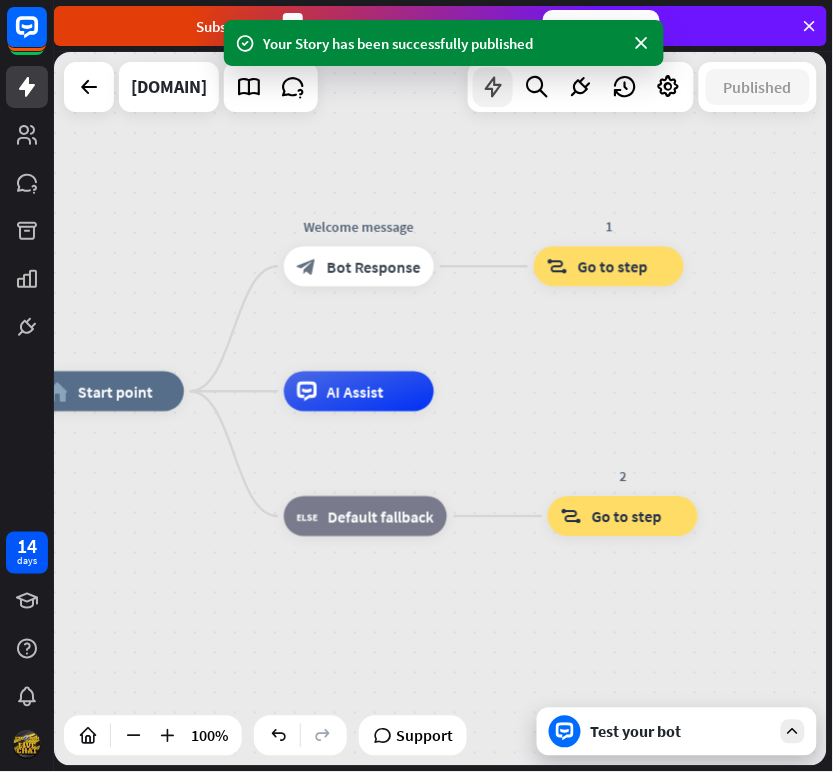 click at bounding box center [493, 87] 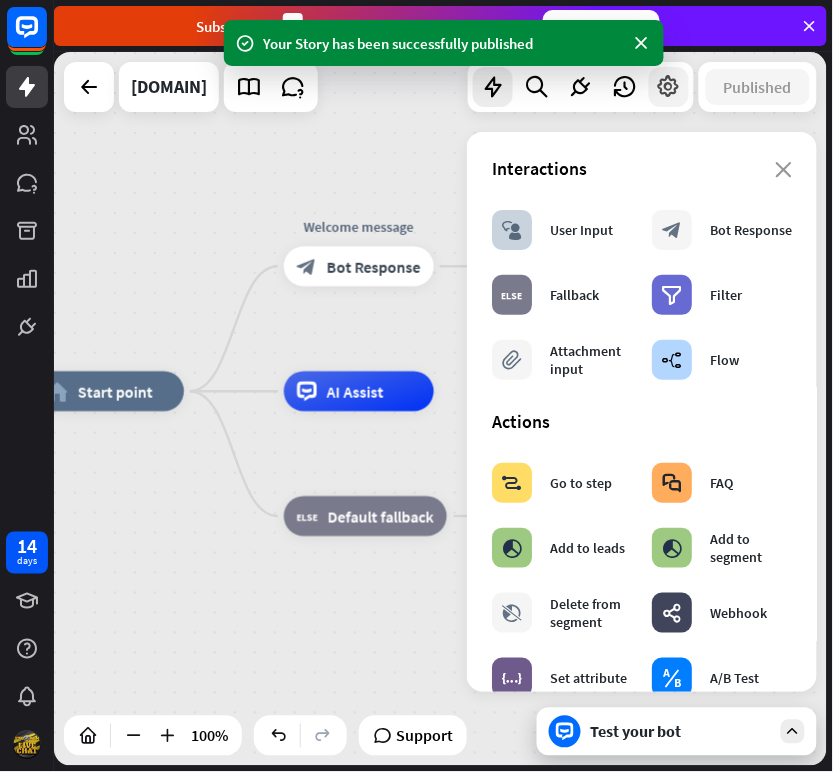 click on "close" at bounding box center (783, 170) 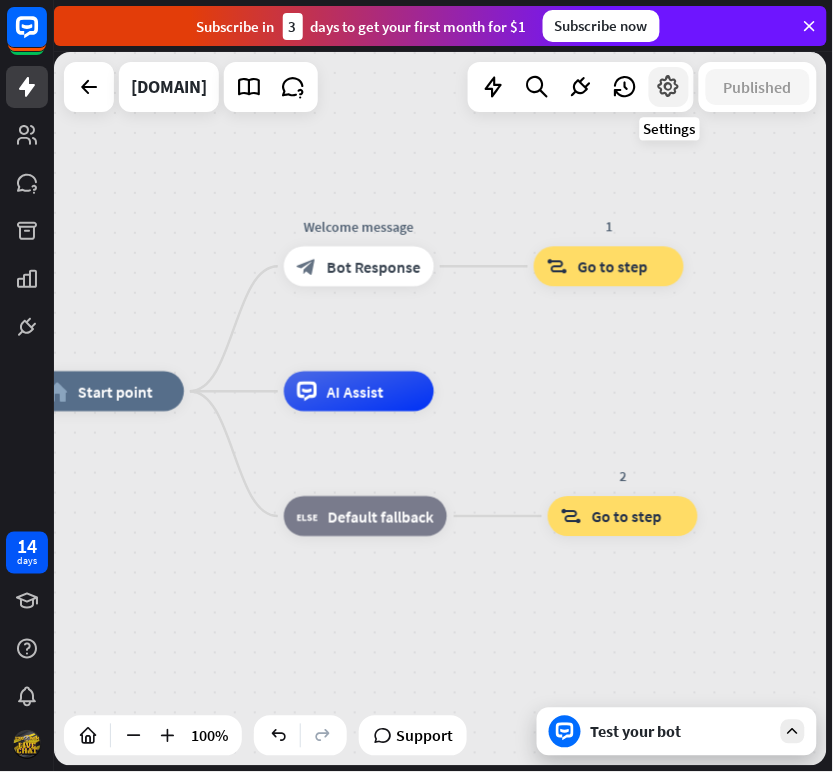 click at bounding box center (669, 87) 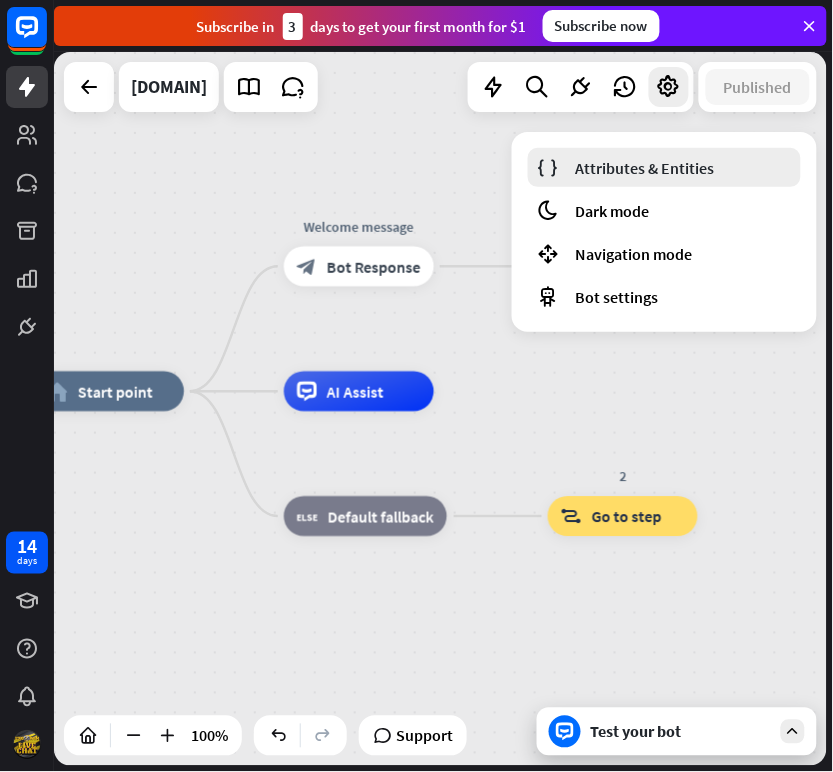 click on "Attributes & Entities" at bounding box center [645, 168] 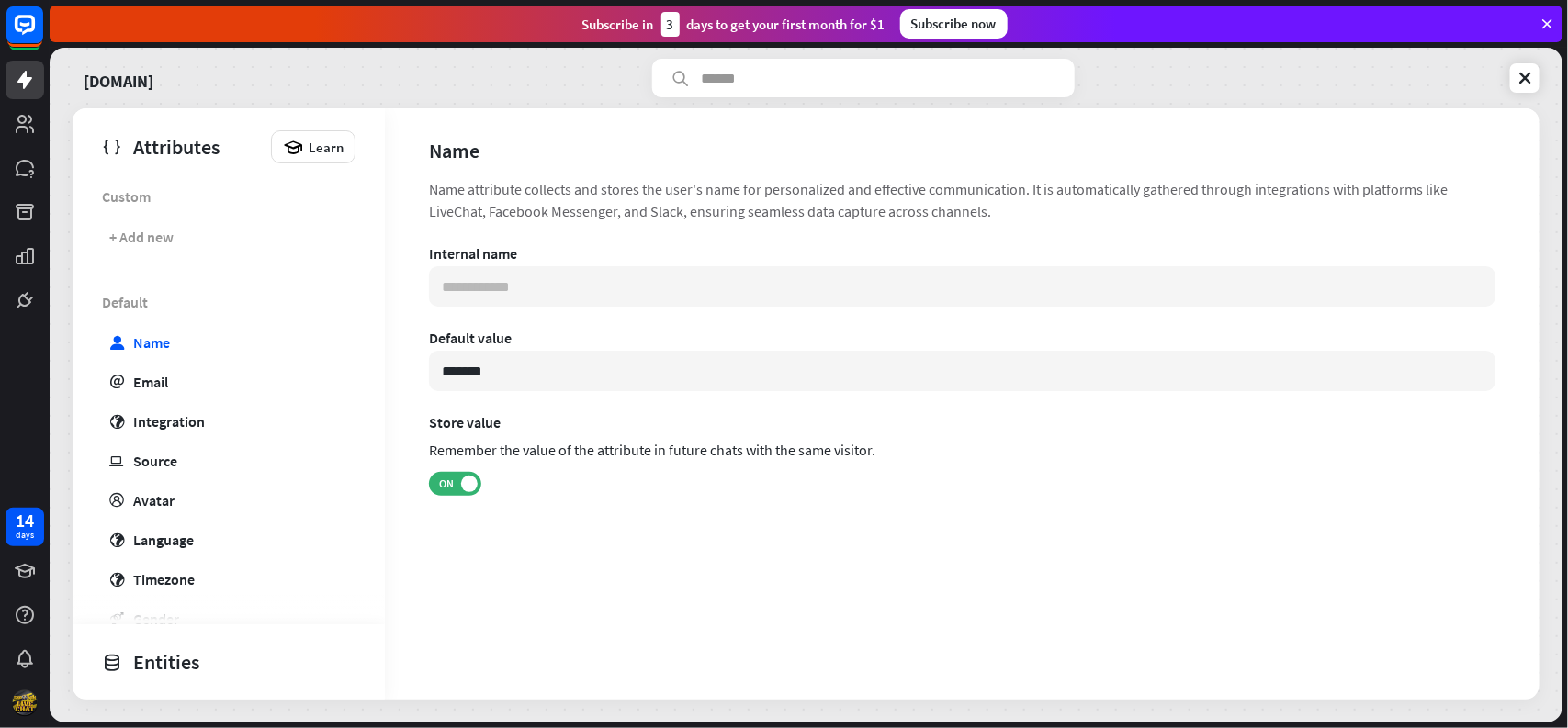 click on "**********" at bounding box center (962, 286) 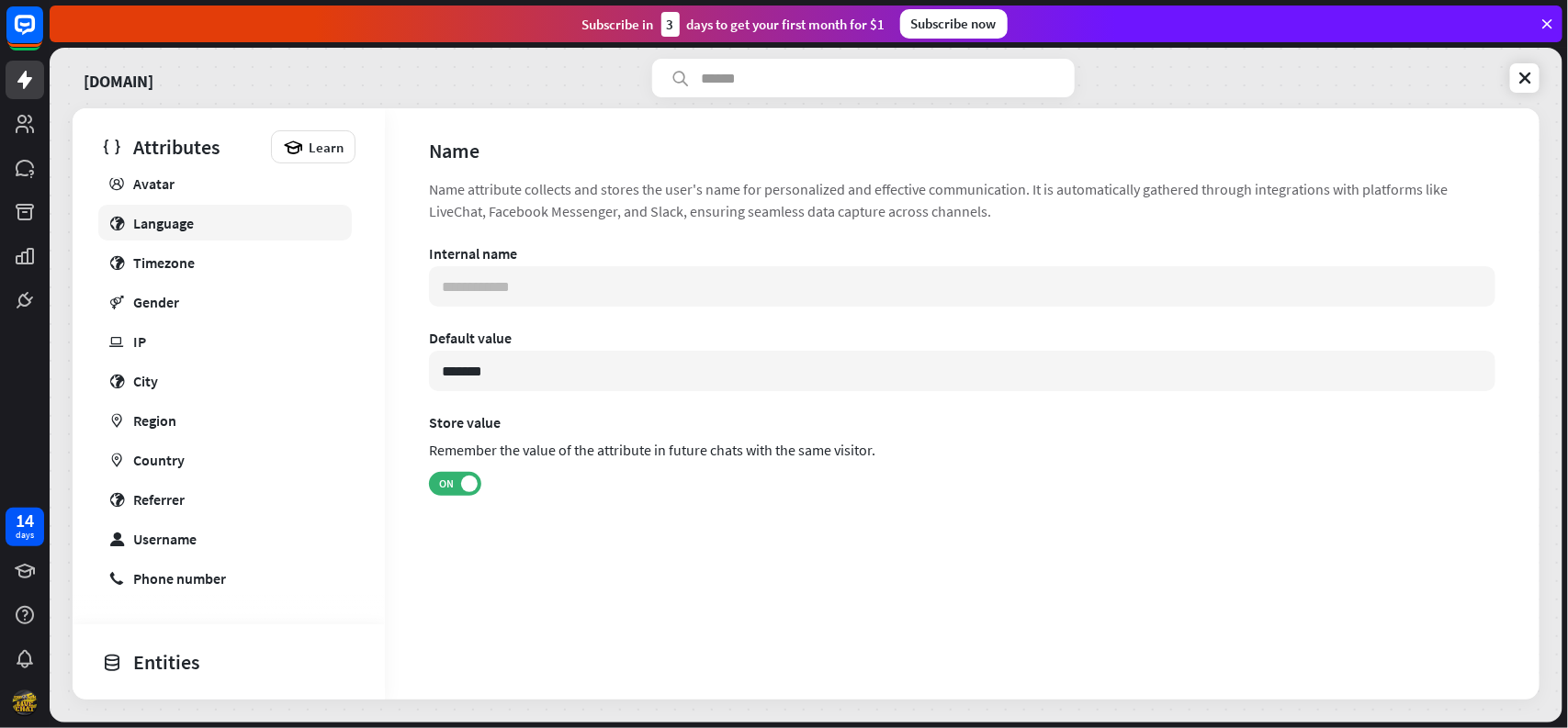 click on "globe
Language" at bounding box center [225, 222] 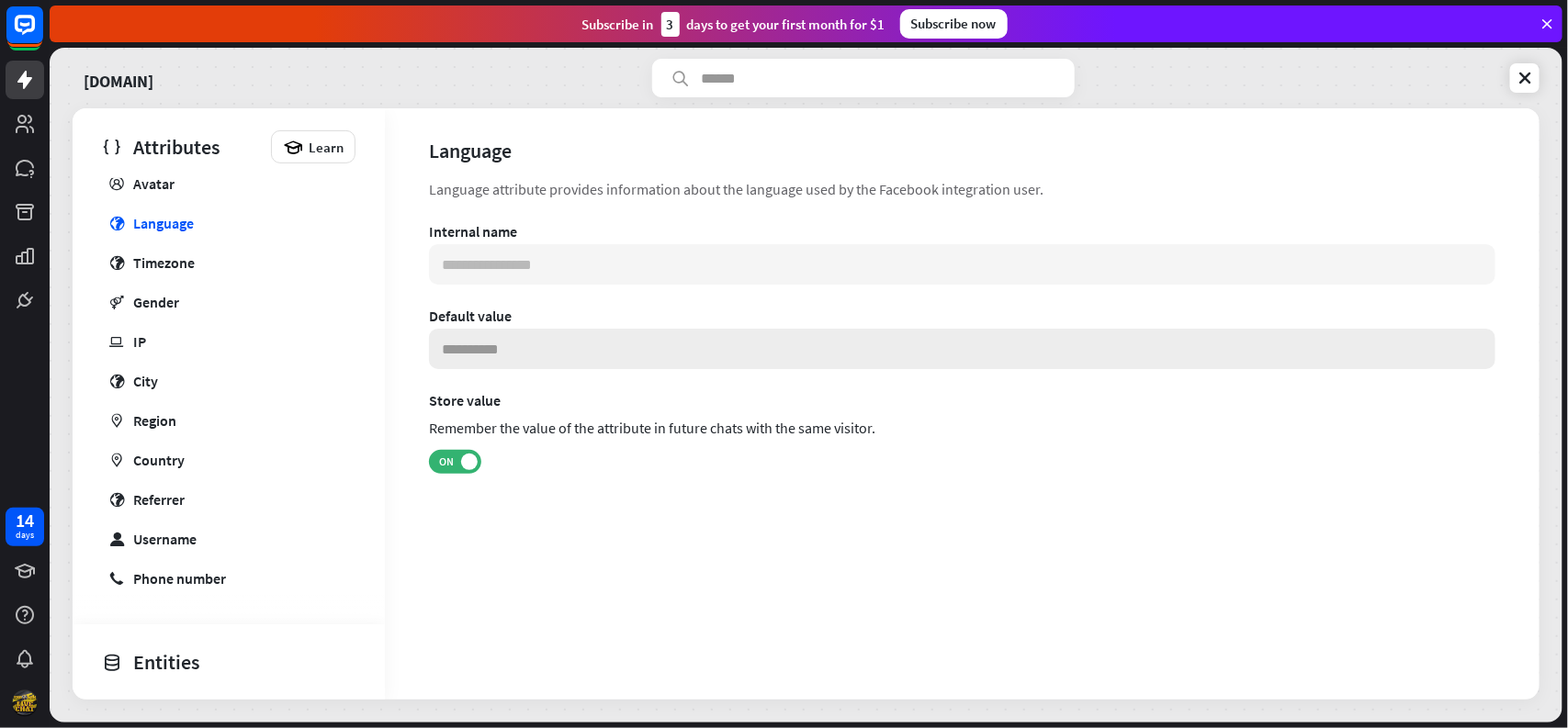 click at bounding box center [962, 349] 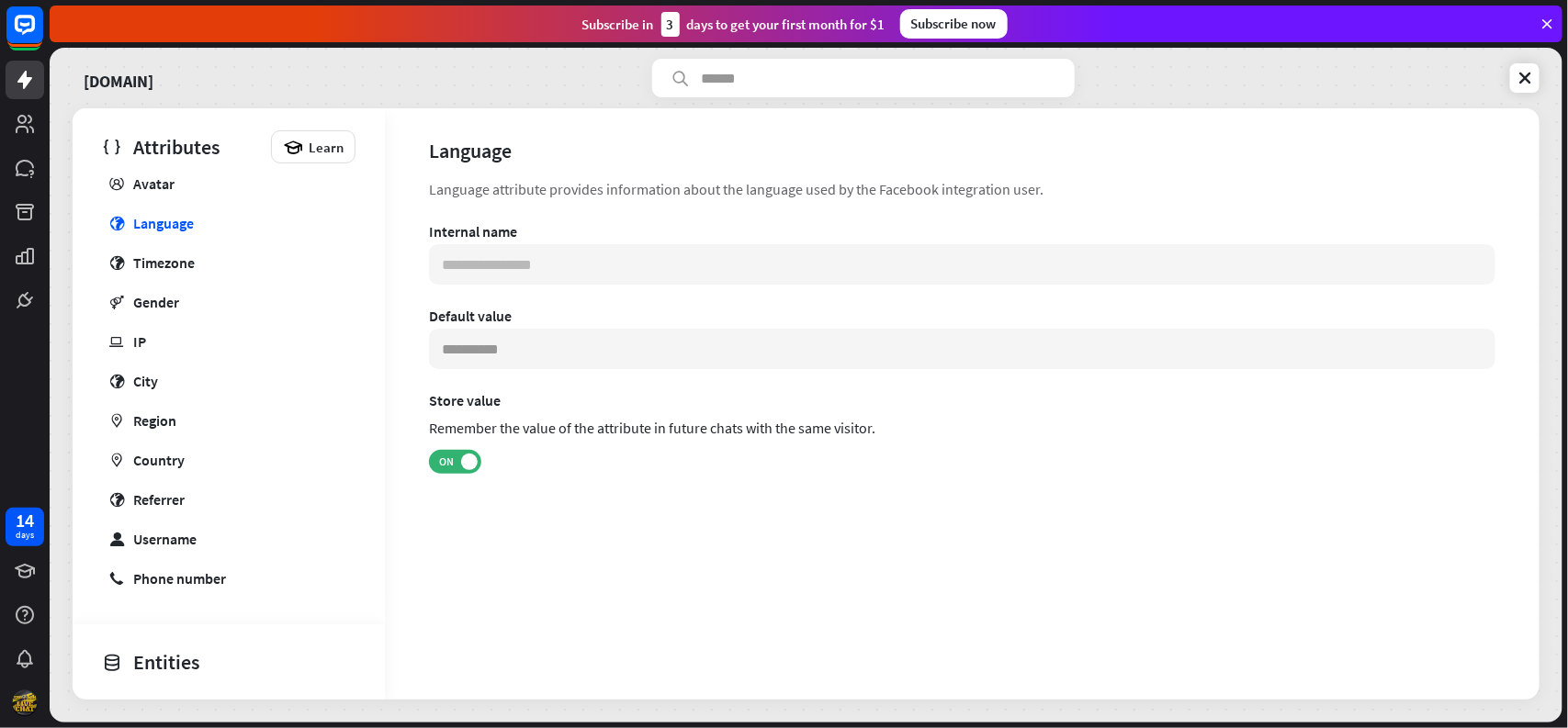 click on "**********" at bounding box center (962, 264) 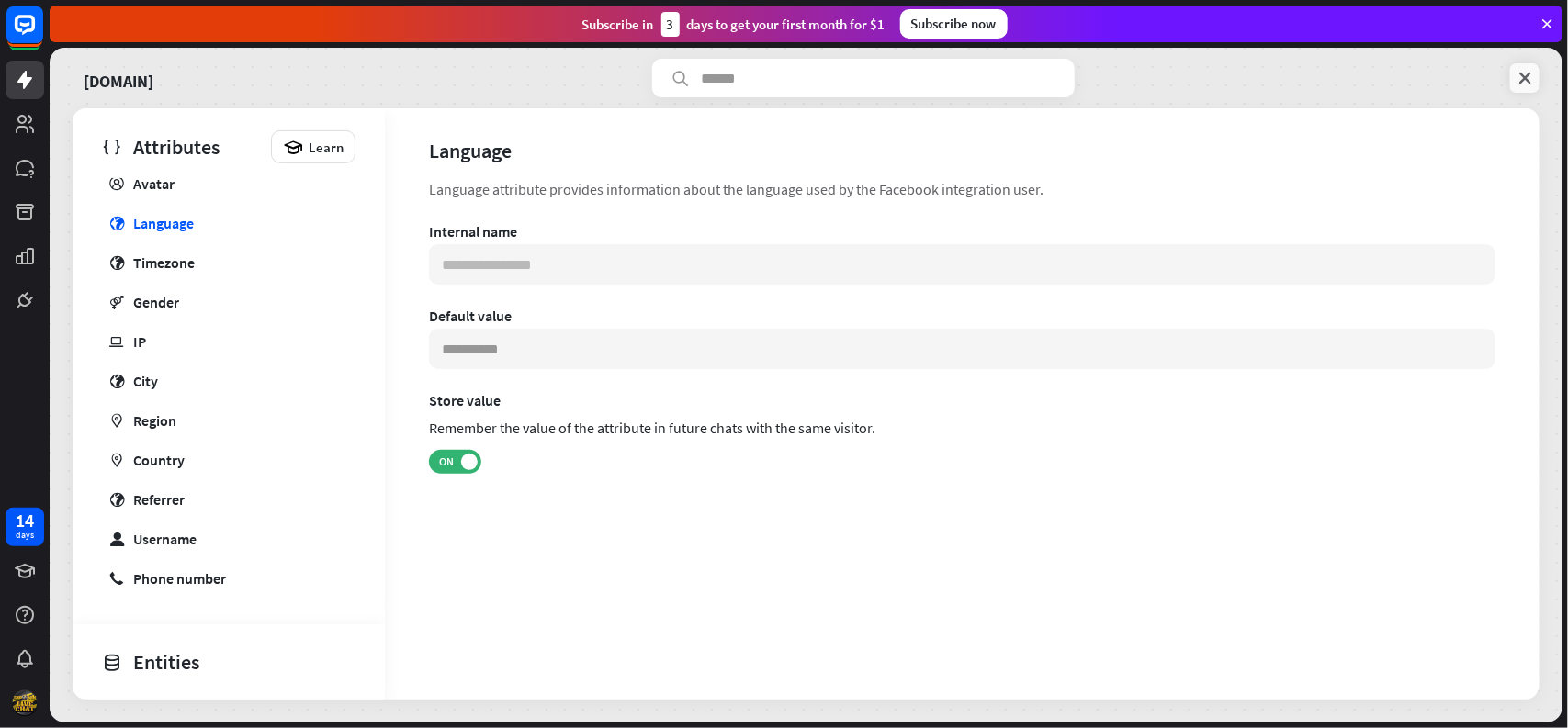 click at bounding box center [1525, 78] 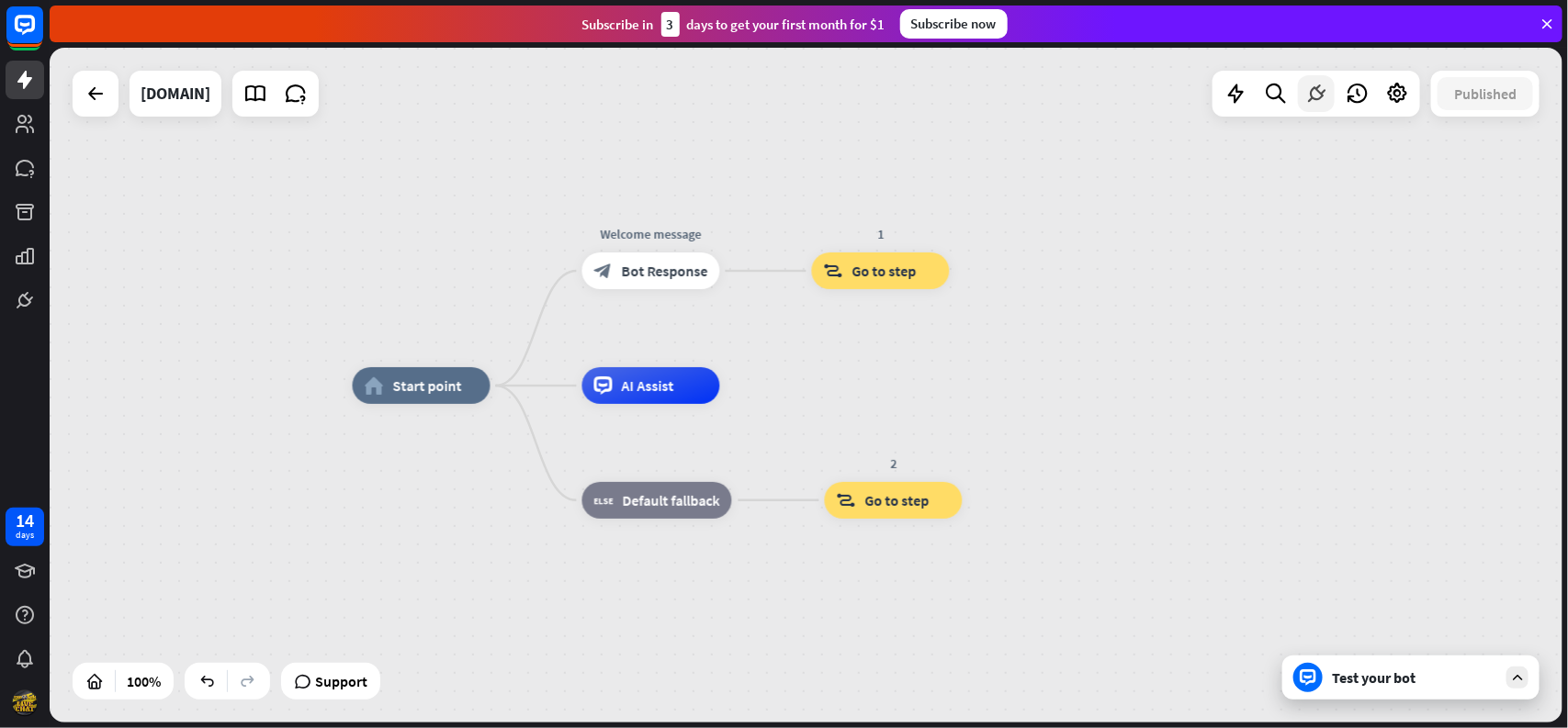 click at bounding box center [1316, 94] 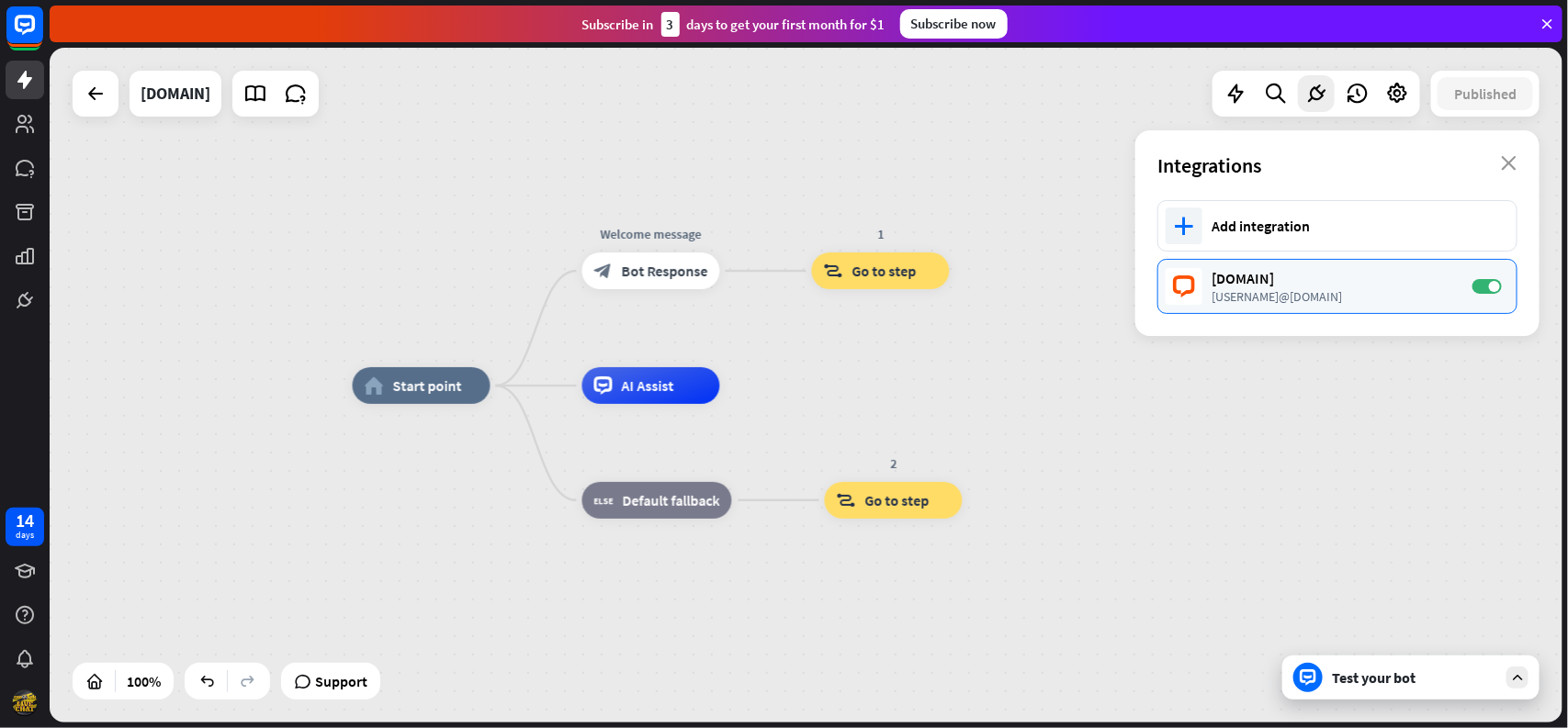 click on "[DOMAIN]" at bounding box center (1333, 278) 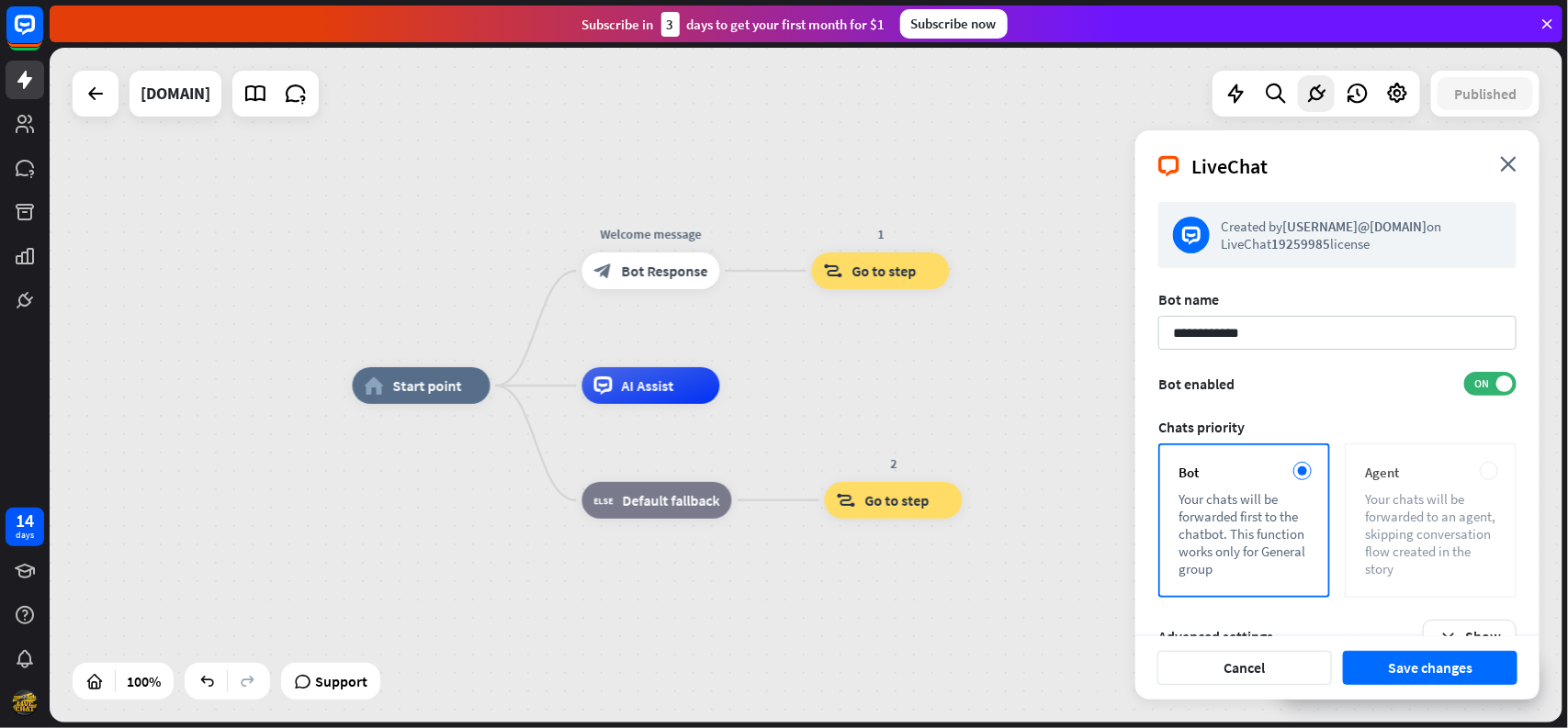 click on "Agent" at bounding box center (1430, 472) 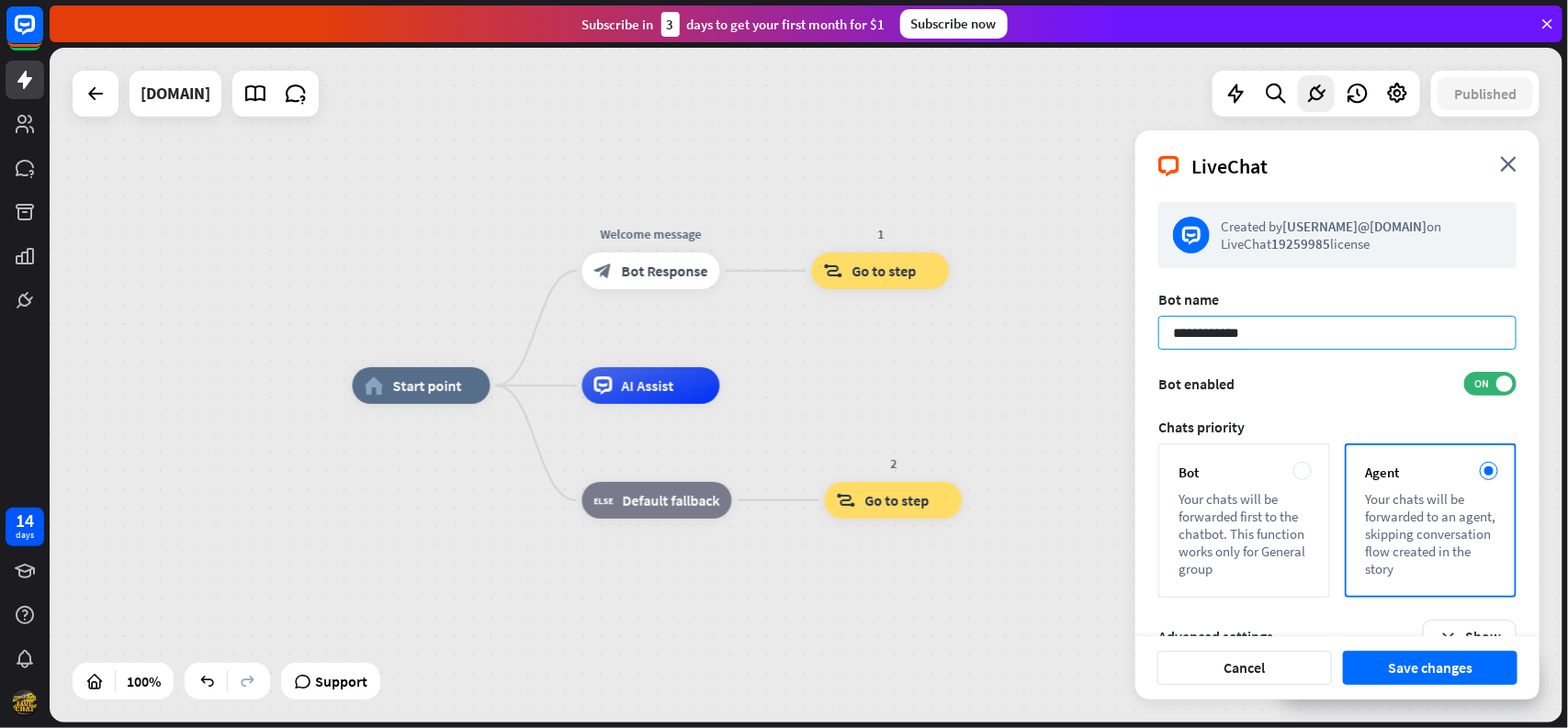 drag, startPoint x: 1351, startPoint y: 333, endPoint x: 1098, endPoint y: 335, distance: 253.00791 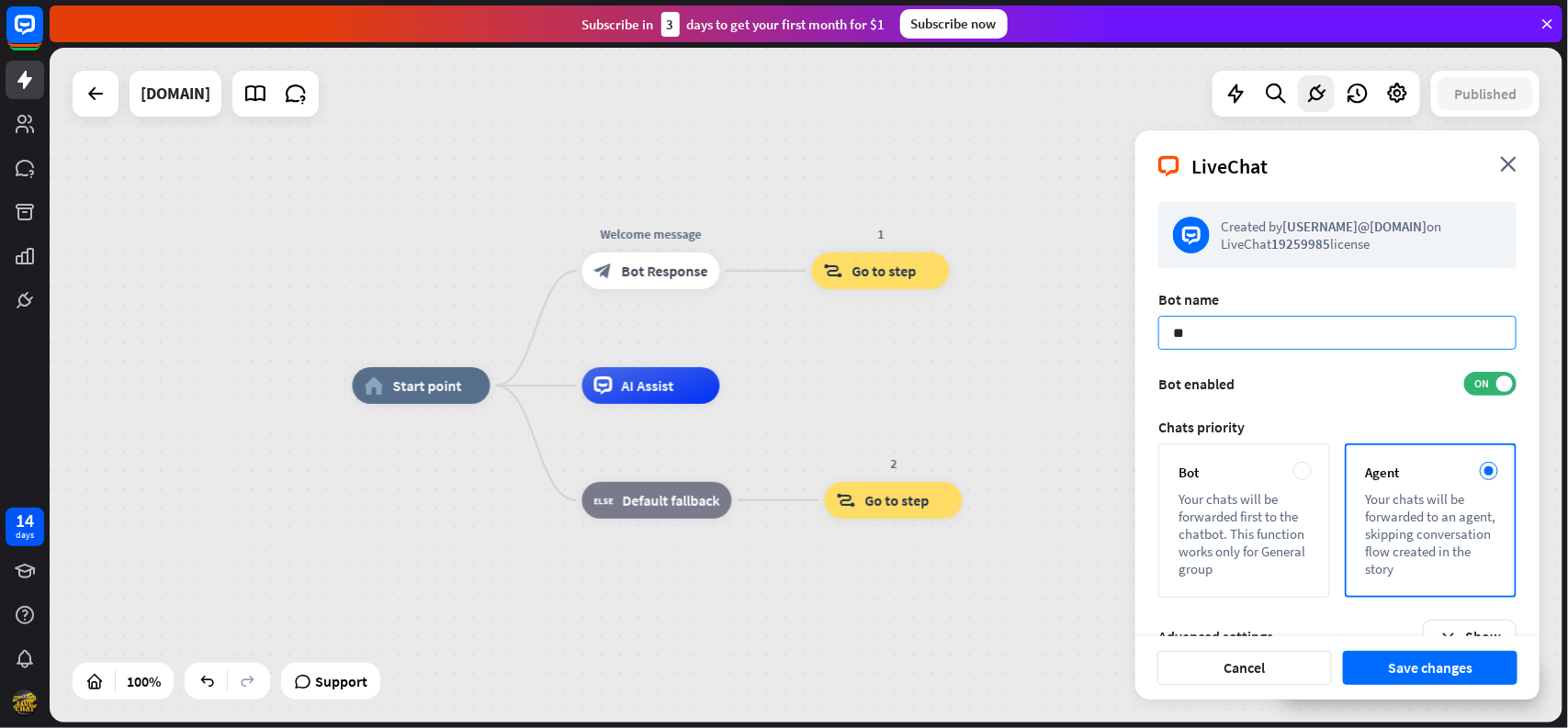 type on "*" 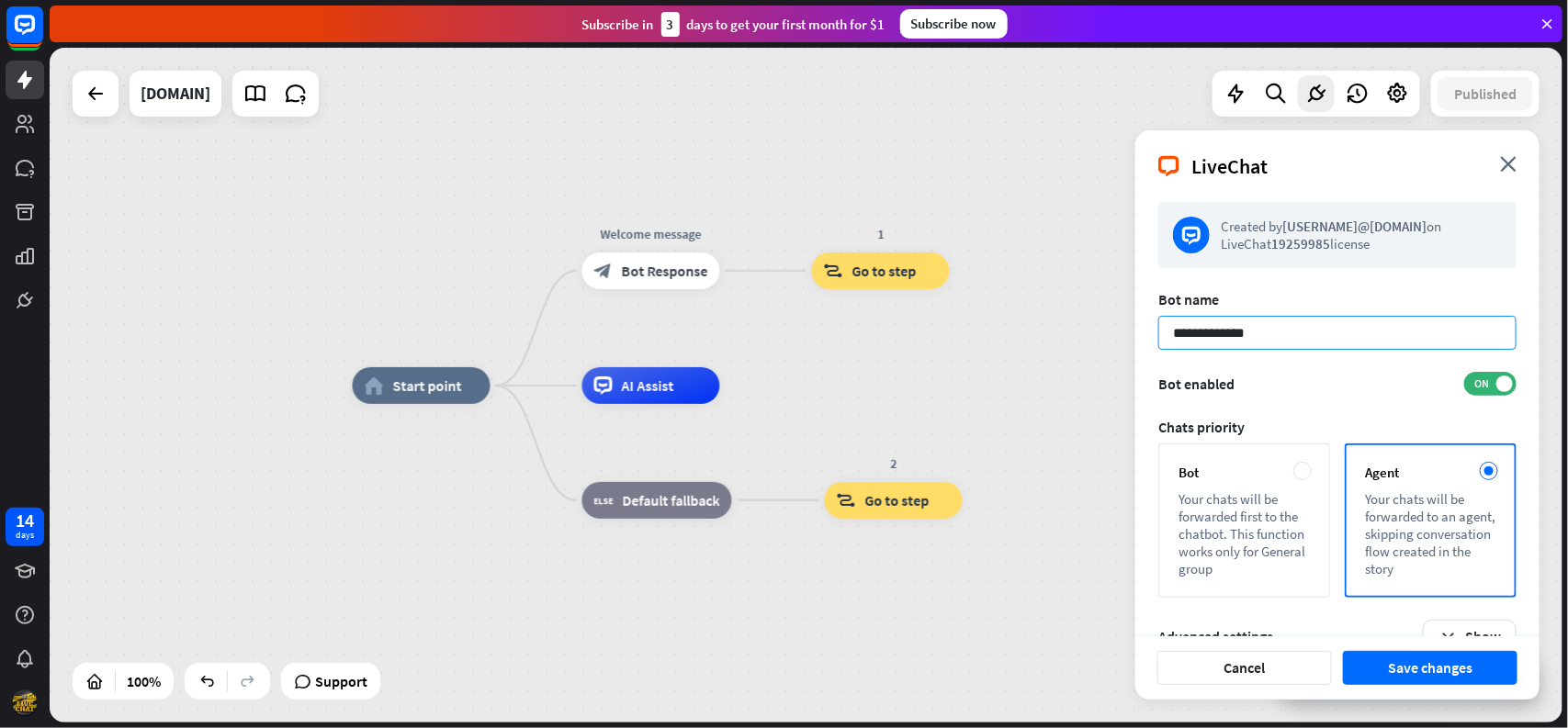type on "**********" 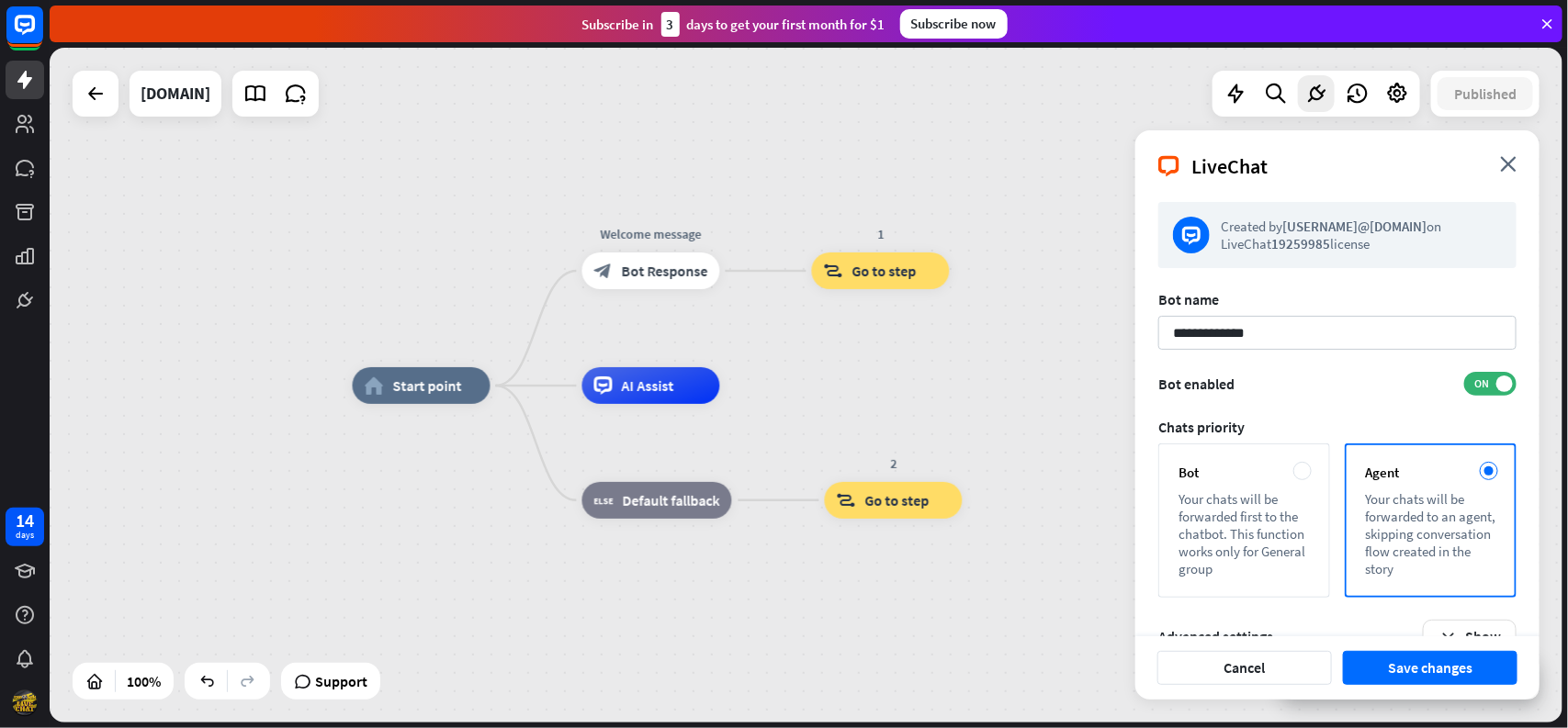 click on "Chats priority" at bounding box center (1337, 427) 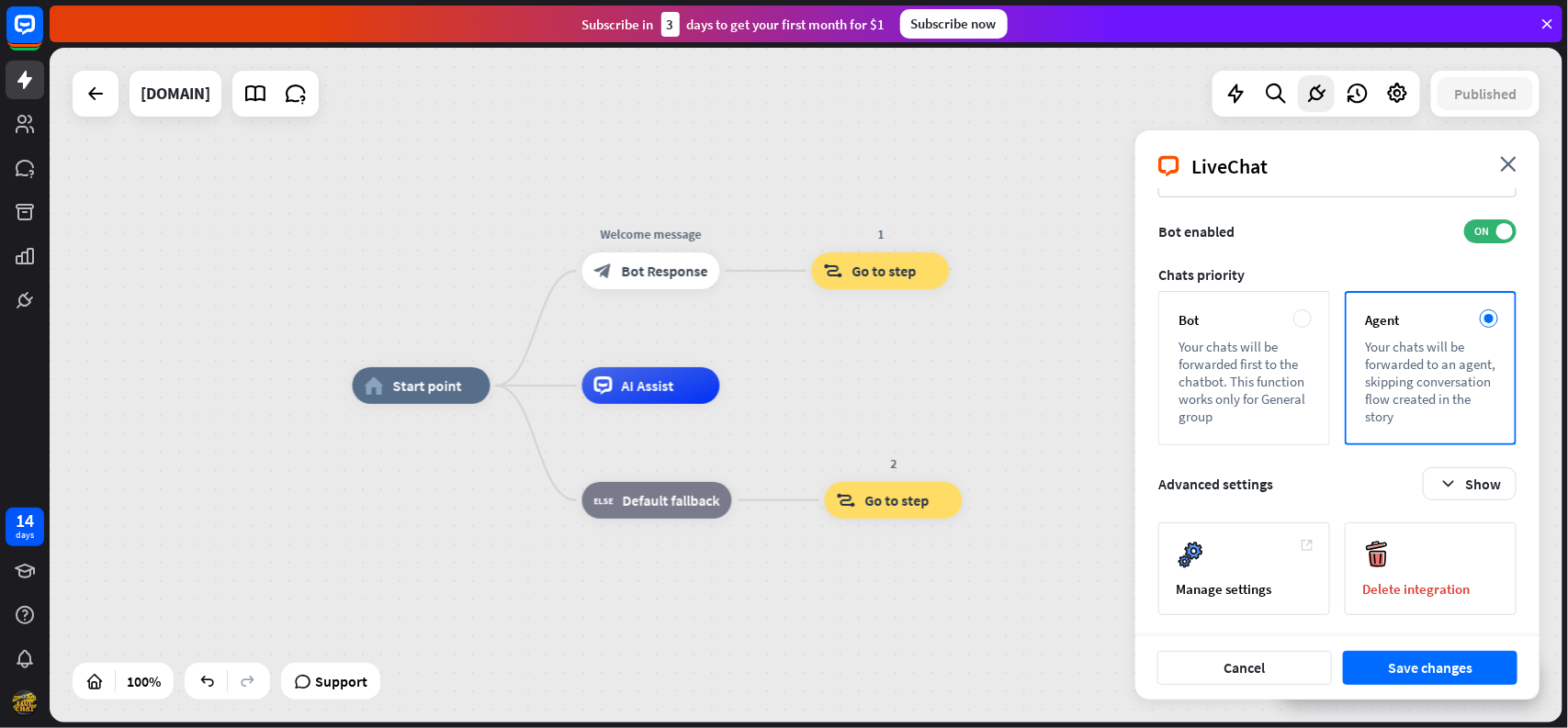 scroll, scrollTop: 153, scrollLeft: 0, axis: vertical 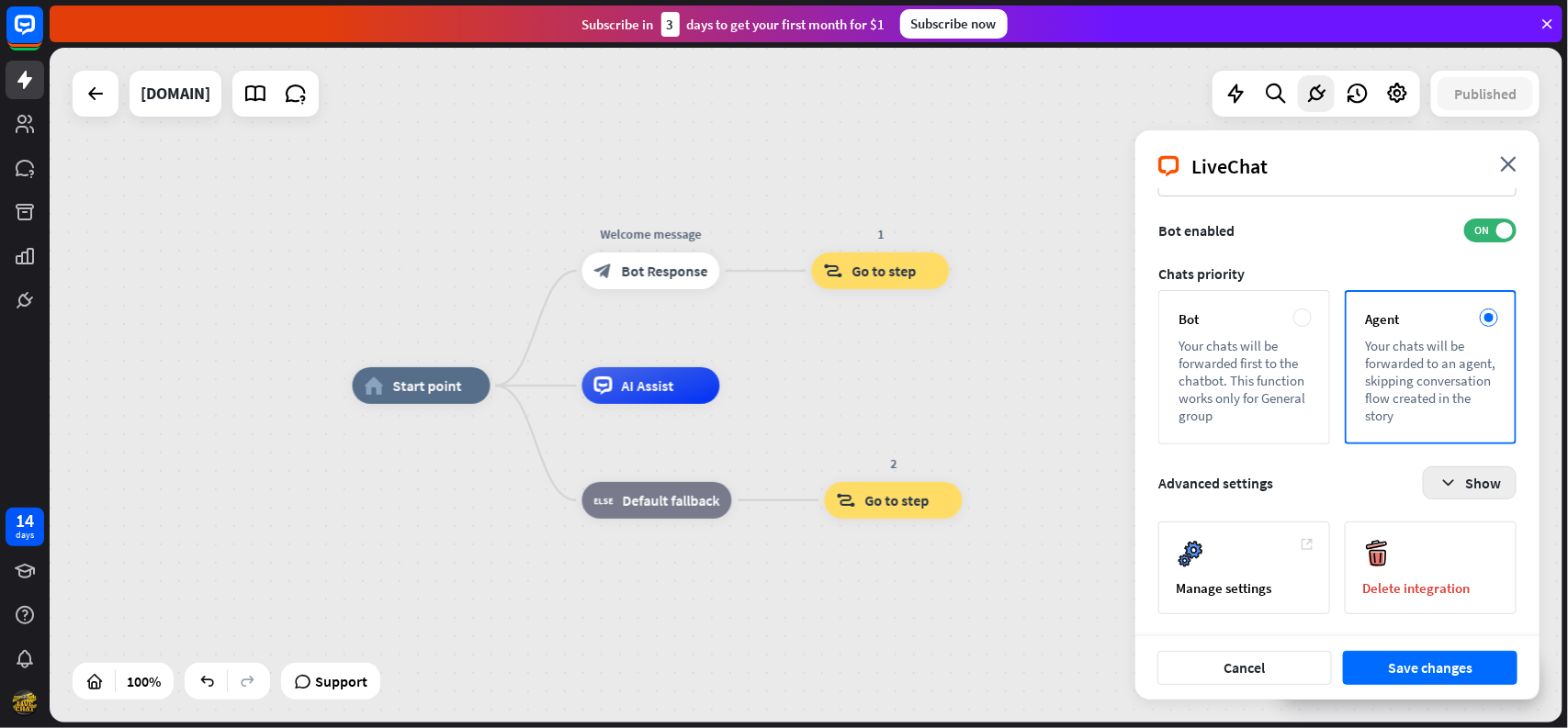 click on "Show" at bounding box center [1470, 483] 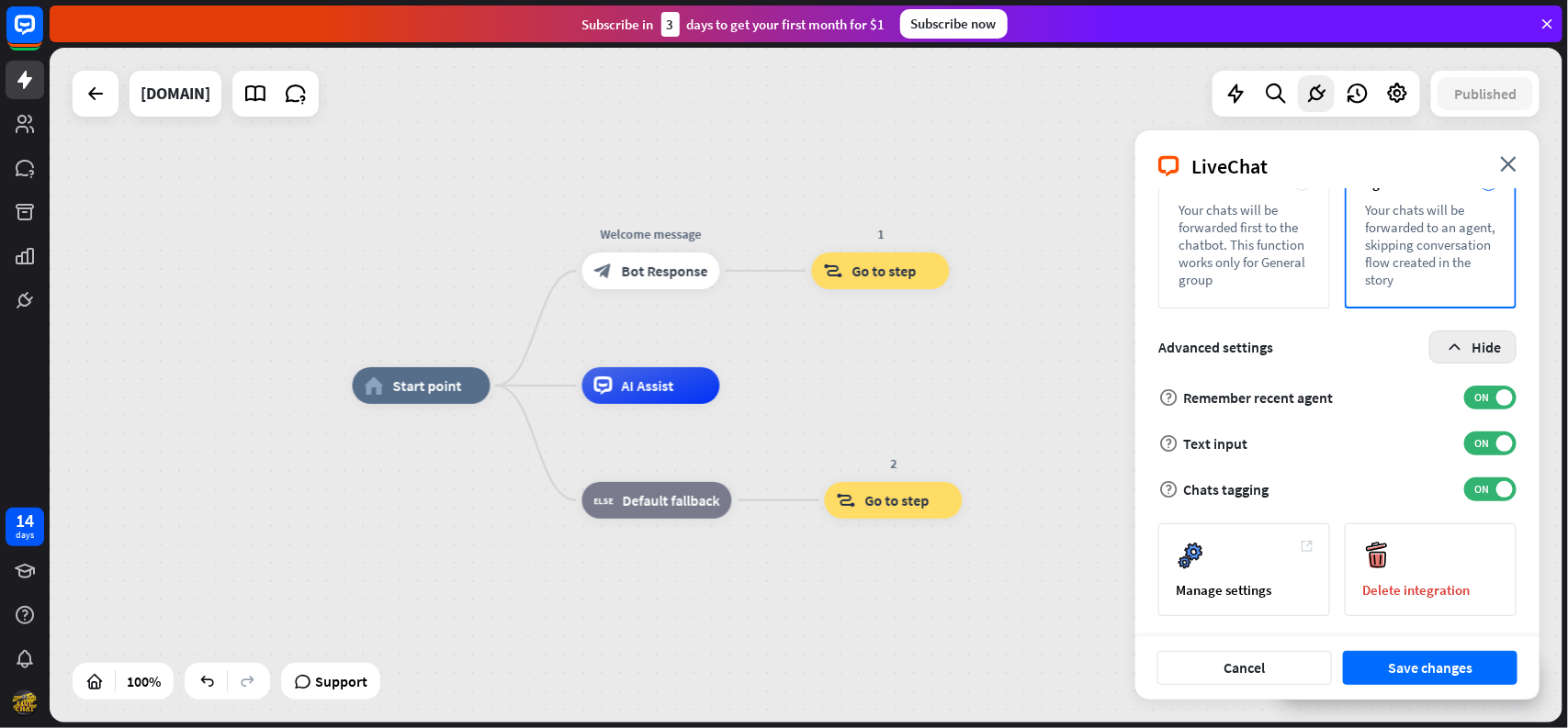 scroll, scrollTop: 290, scrollLeft: 0, axis: vertical 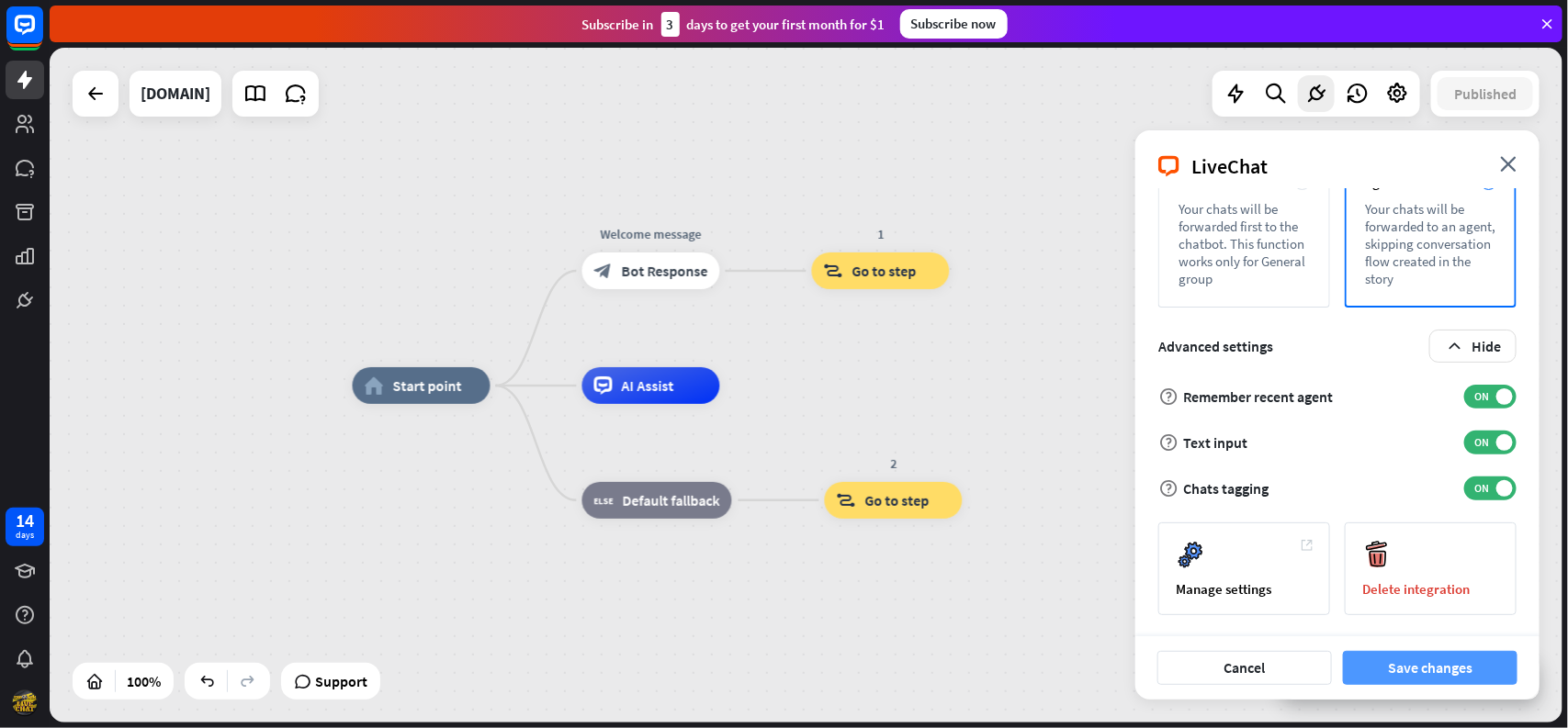 click on "Save changes" at bounding box center (1430, 667) 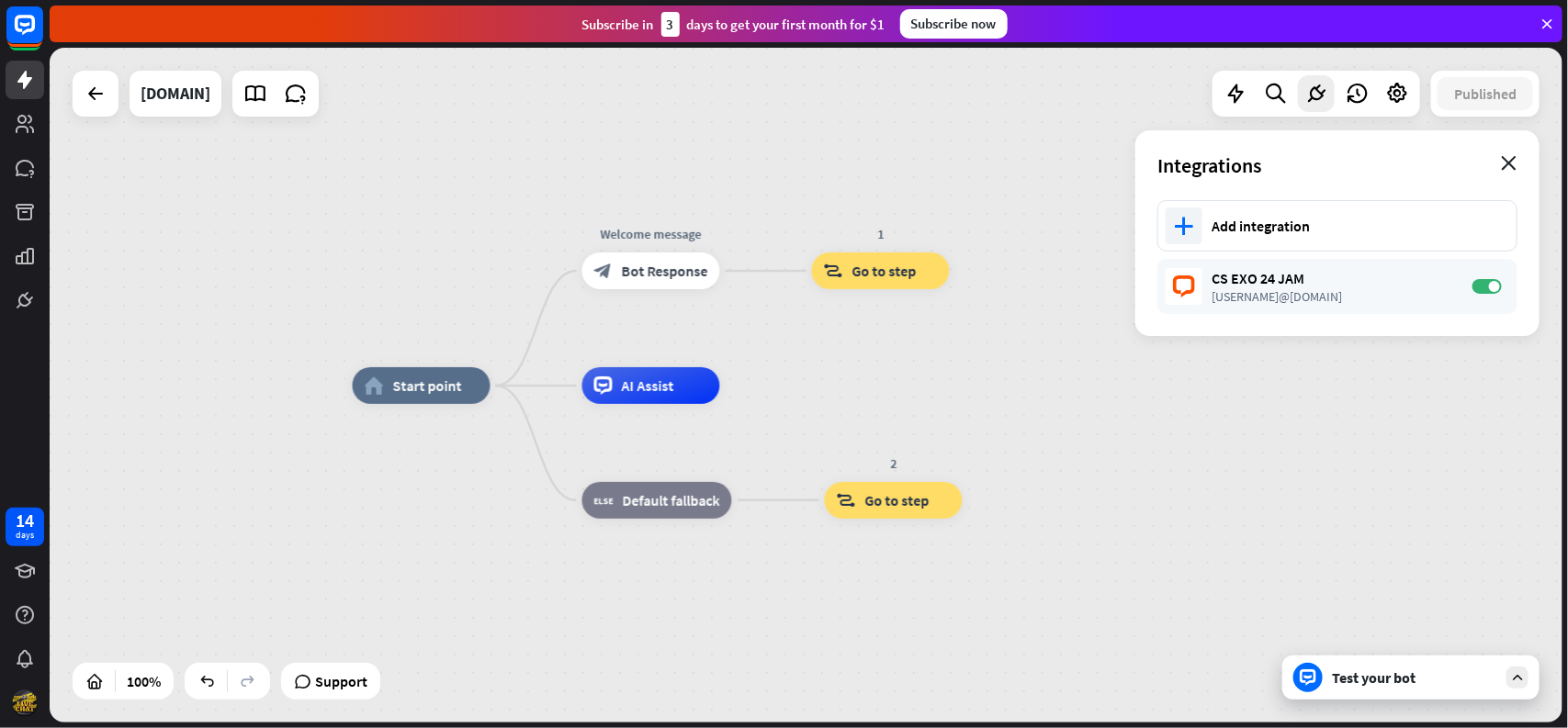 click on "close" at bounding box center [1508, 163] 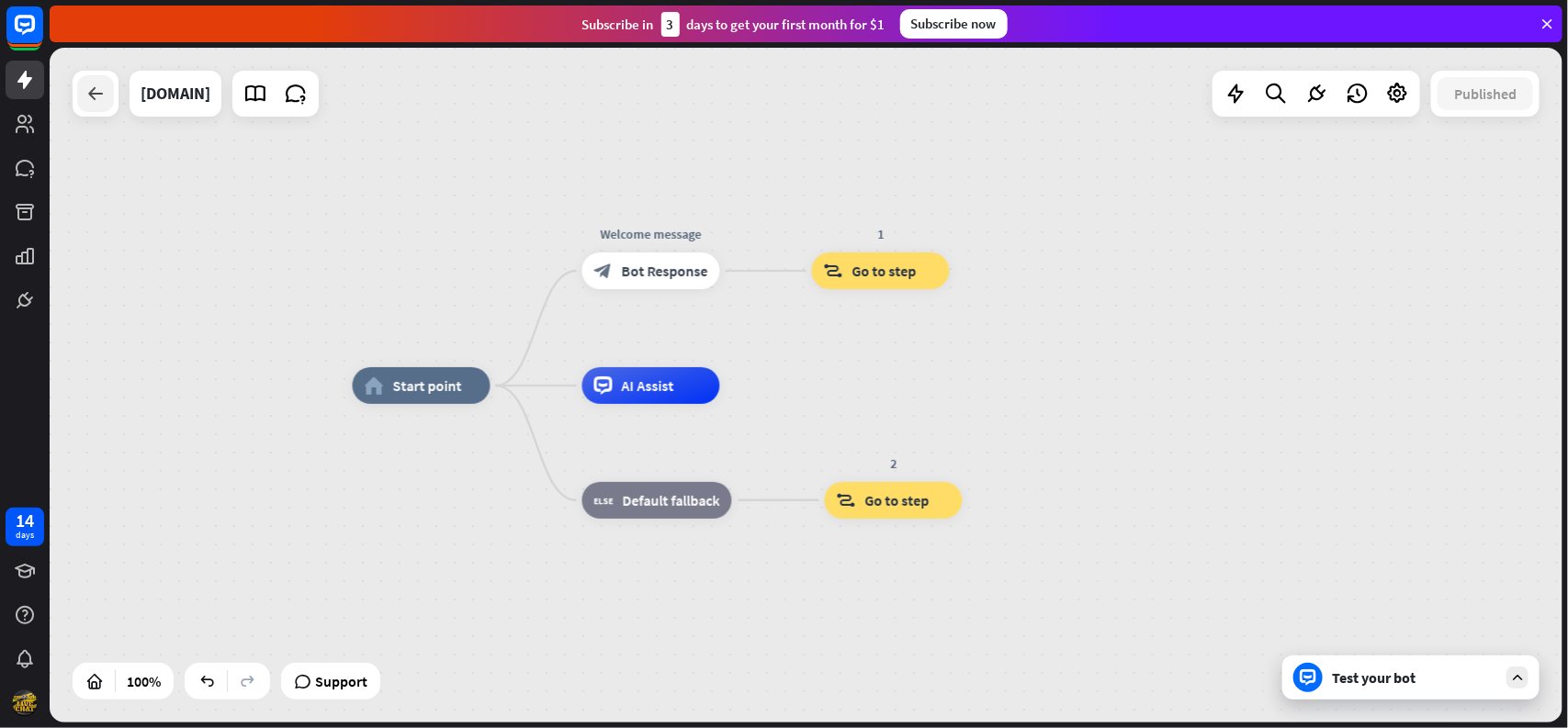 click at bounding box center (96, 94) 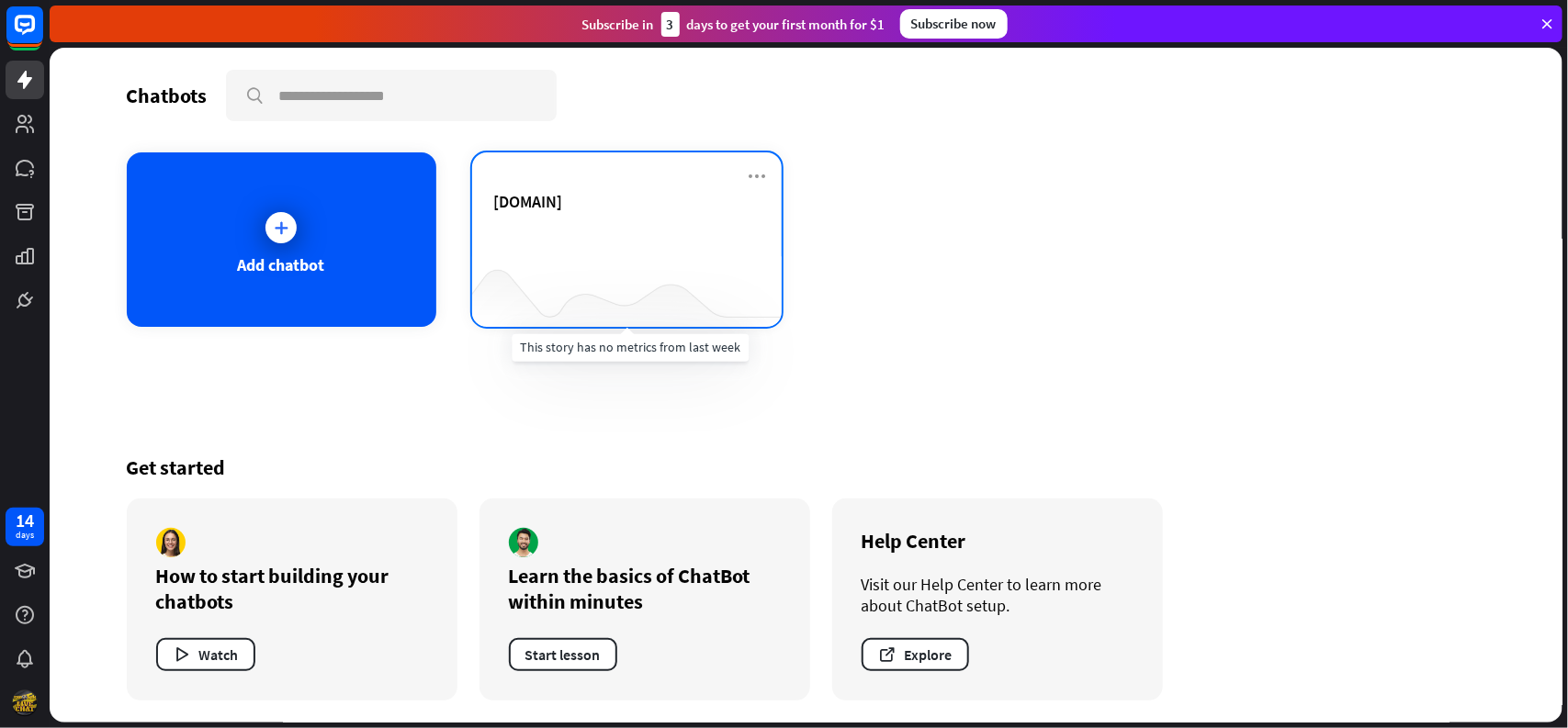 click at bounding box center (626, 290) 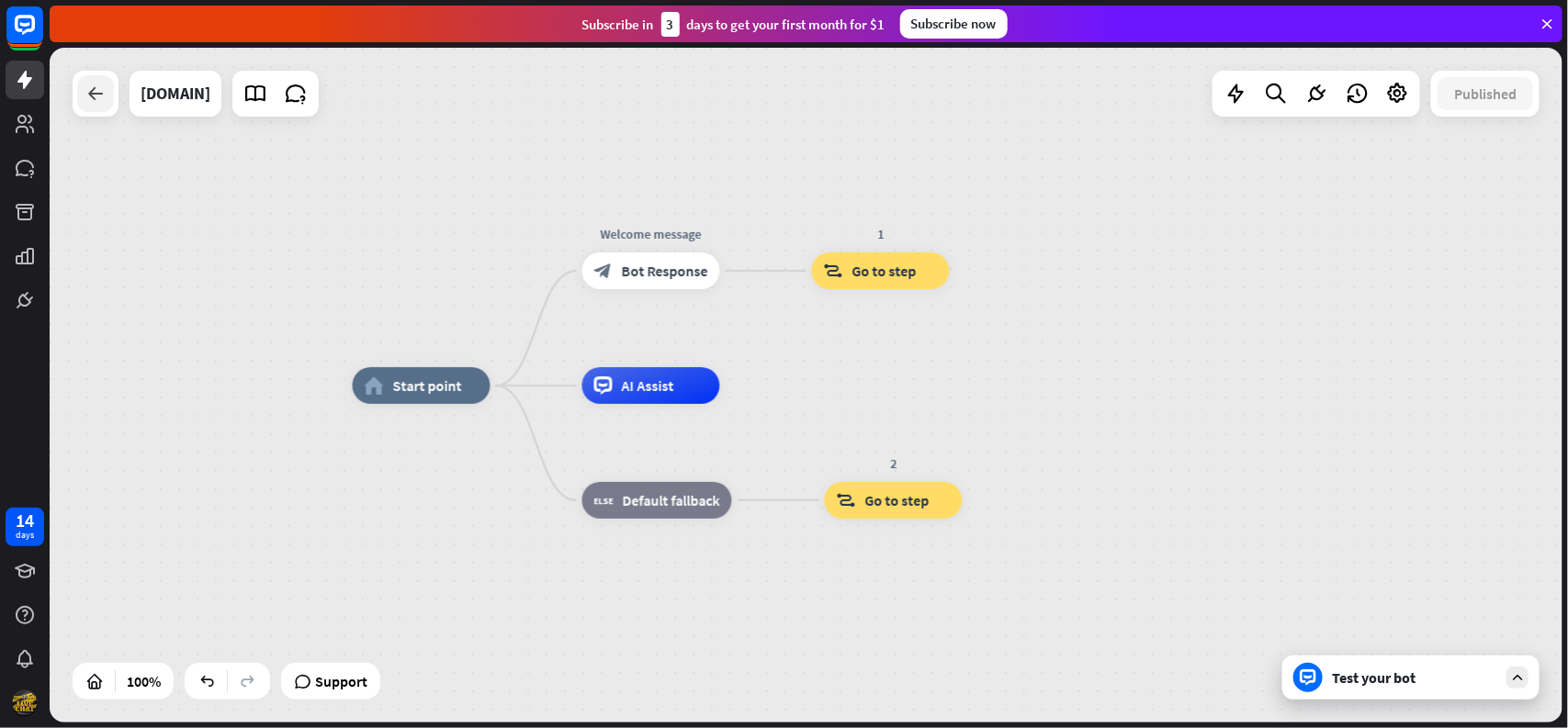 click at bounding box center [96, 94] 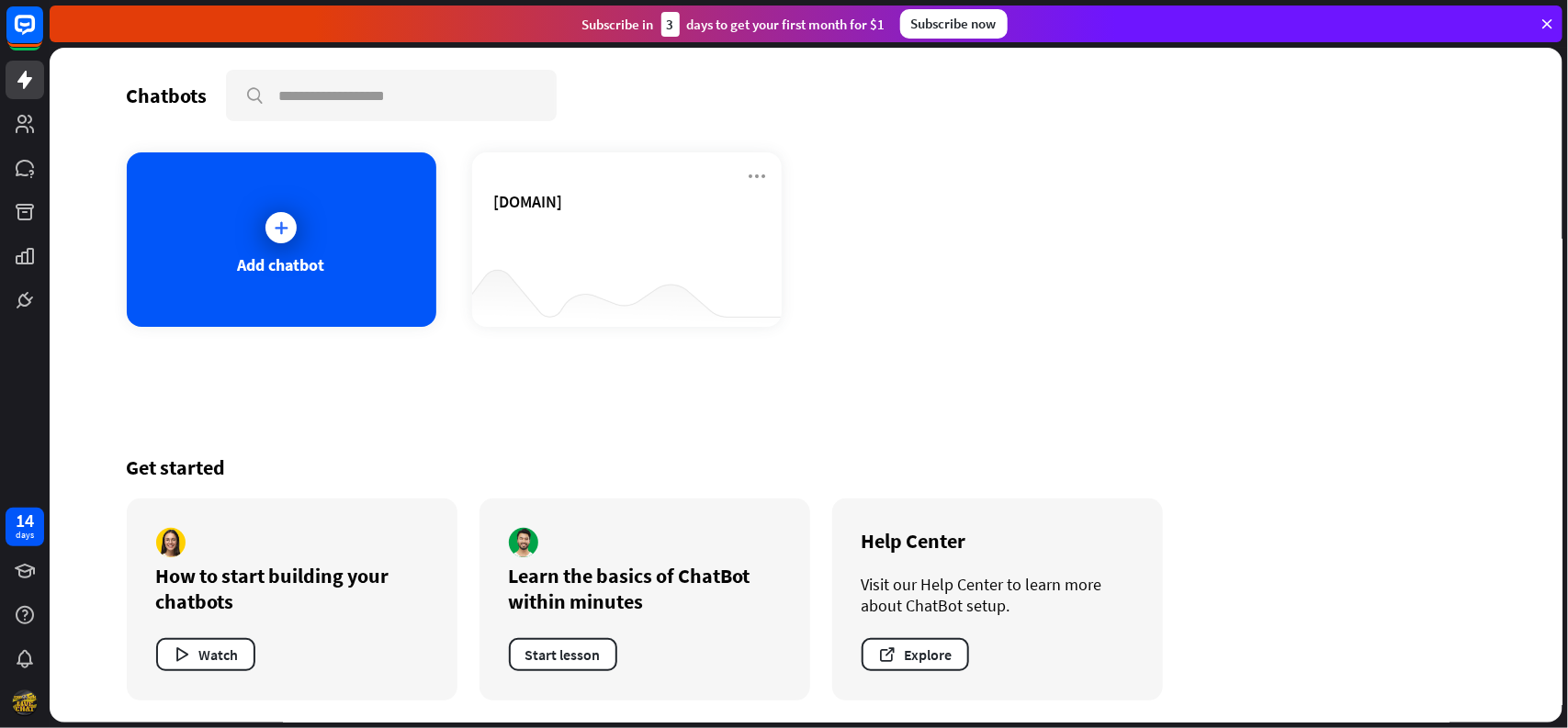 click on "Add chatbot
[DOMAIN]" at bounding box center [807, 240] 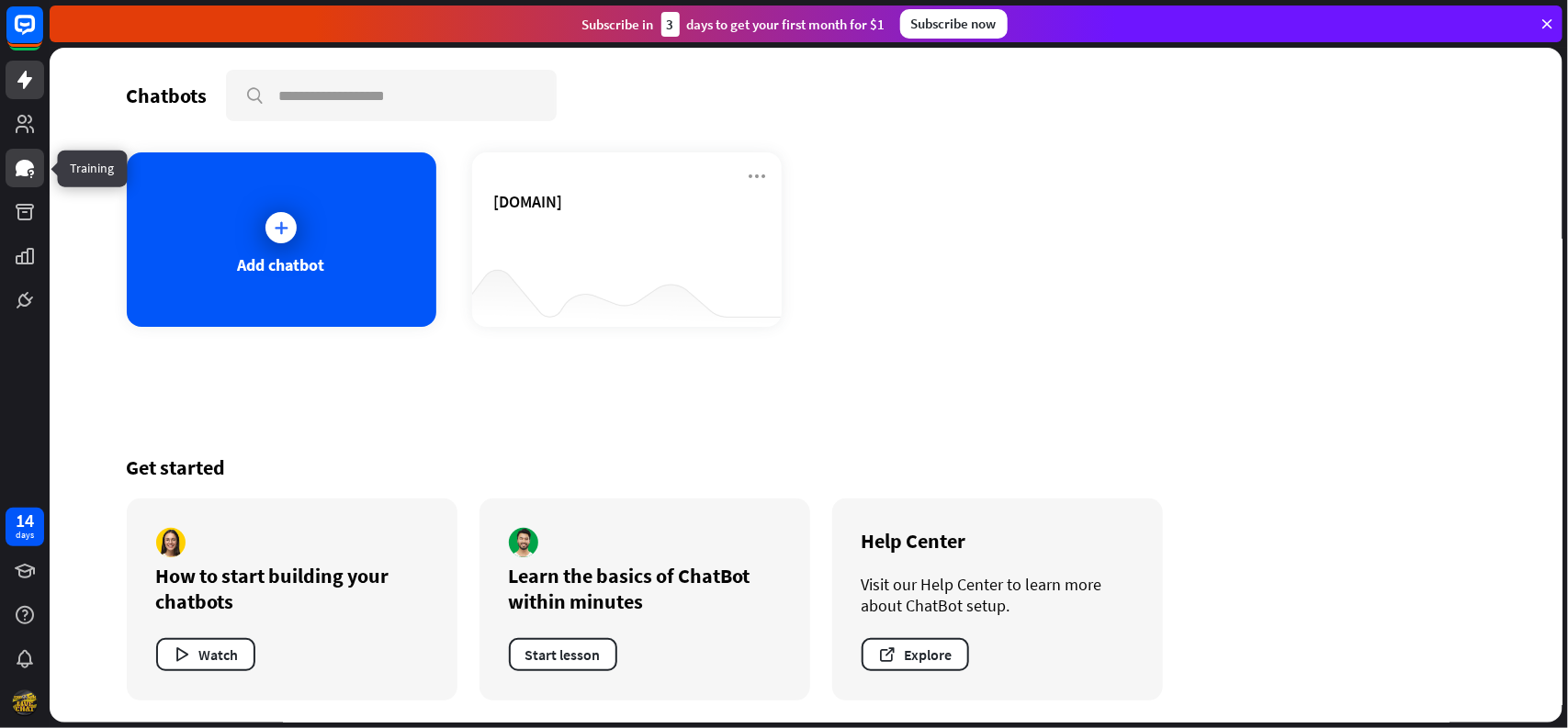 click at bounding box center (25, 168) 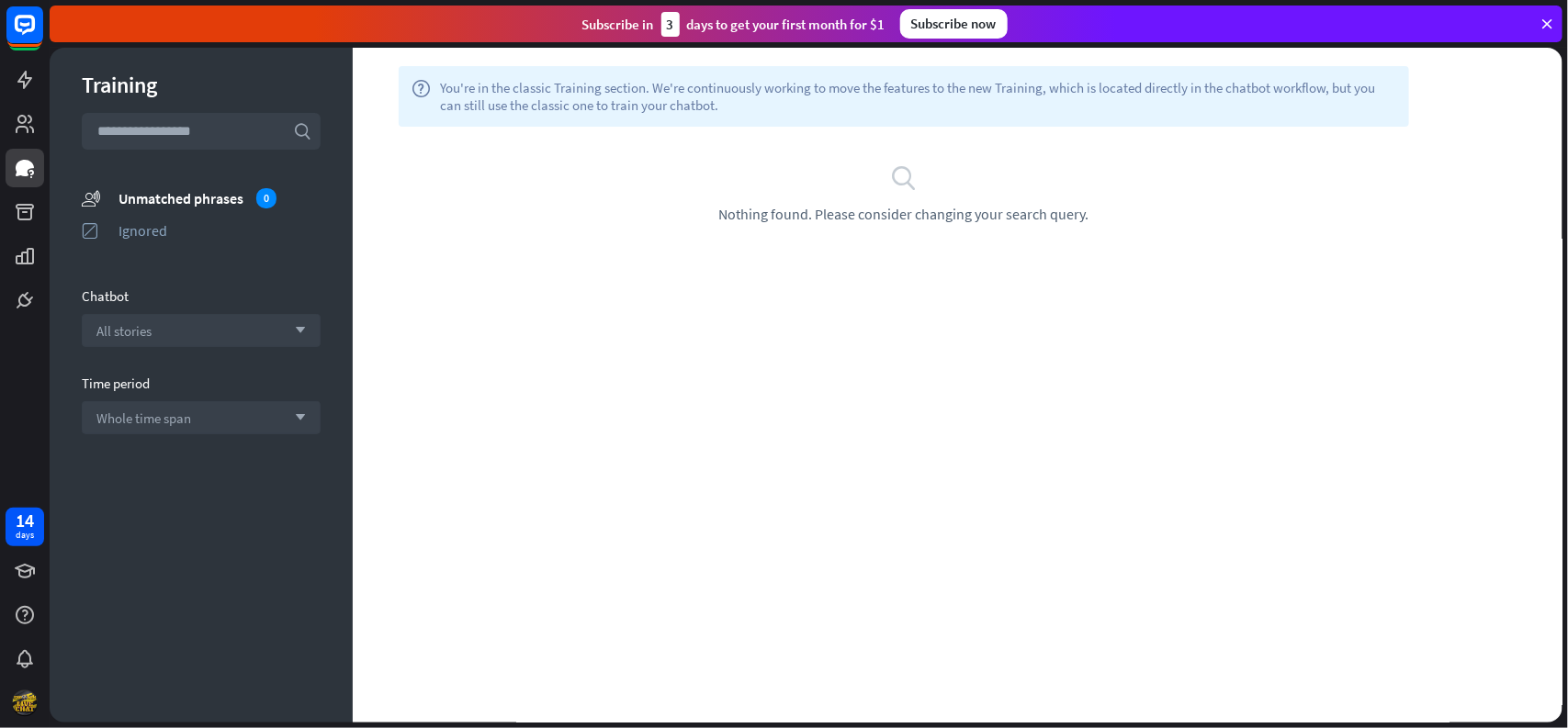 drag, startPoint x: 28, startPoint y: 25, endPoint x: 453, endPoint y: 93, distance: 430.4056 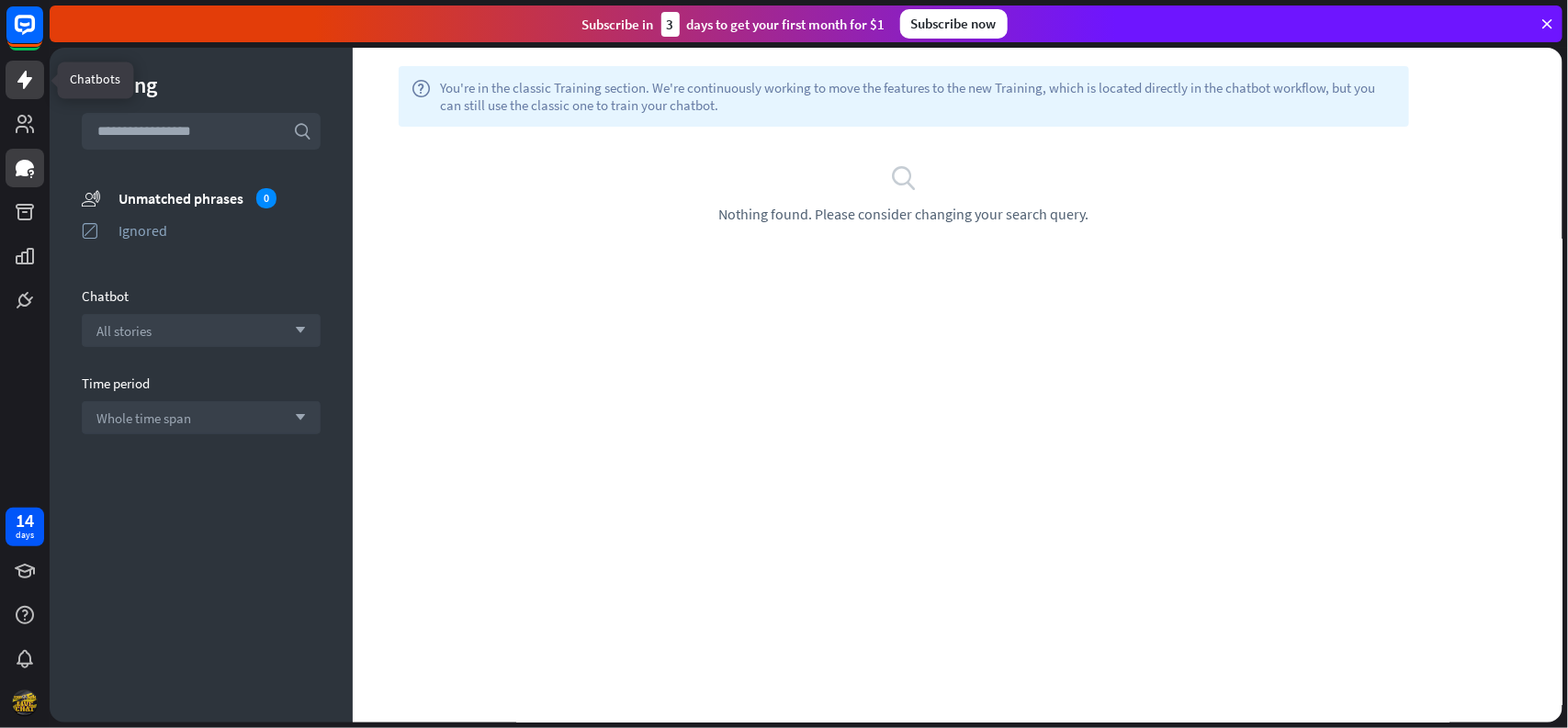 click 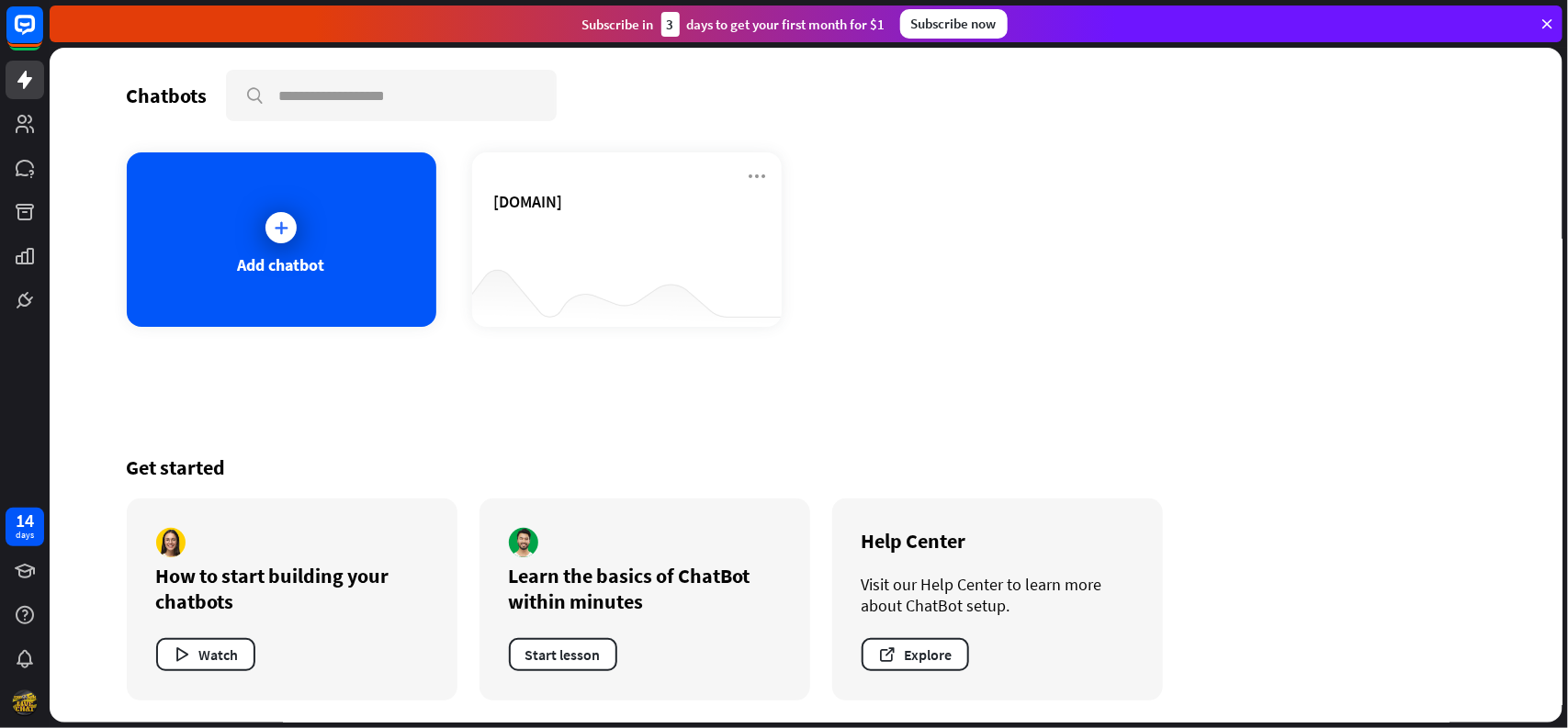 click on "Get started
How to start building your chatbots
Watch
Learn the basics of ChatBot within minutes
Start lesson
Help Center
Visit our Help Center to learn more about ChatBot
setup.
Explore" at bounding box center [807, 577] 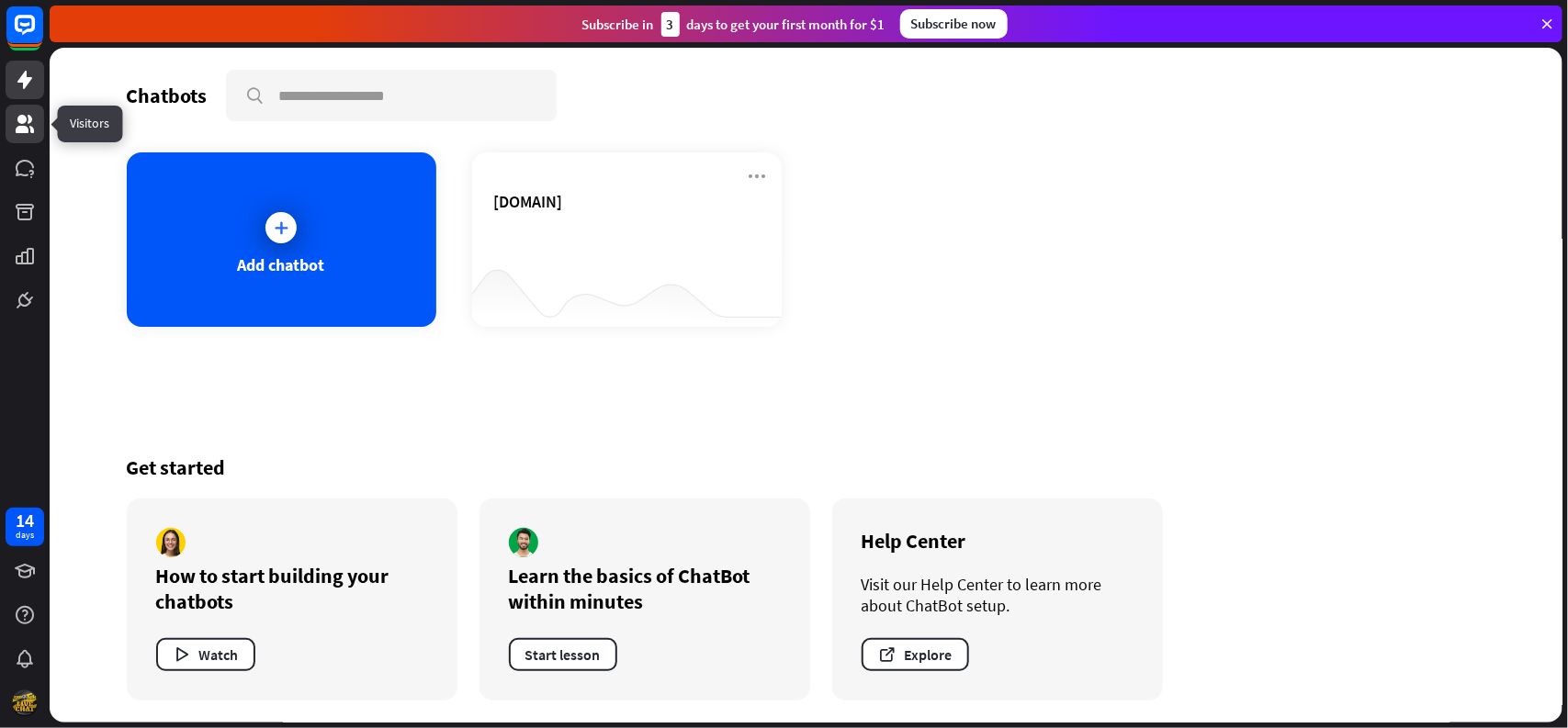 click 